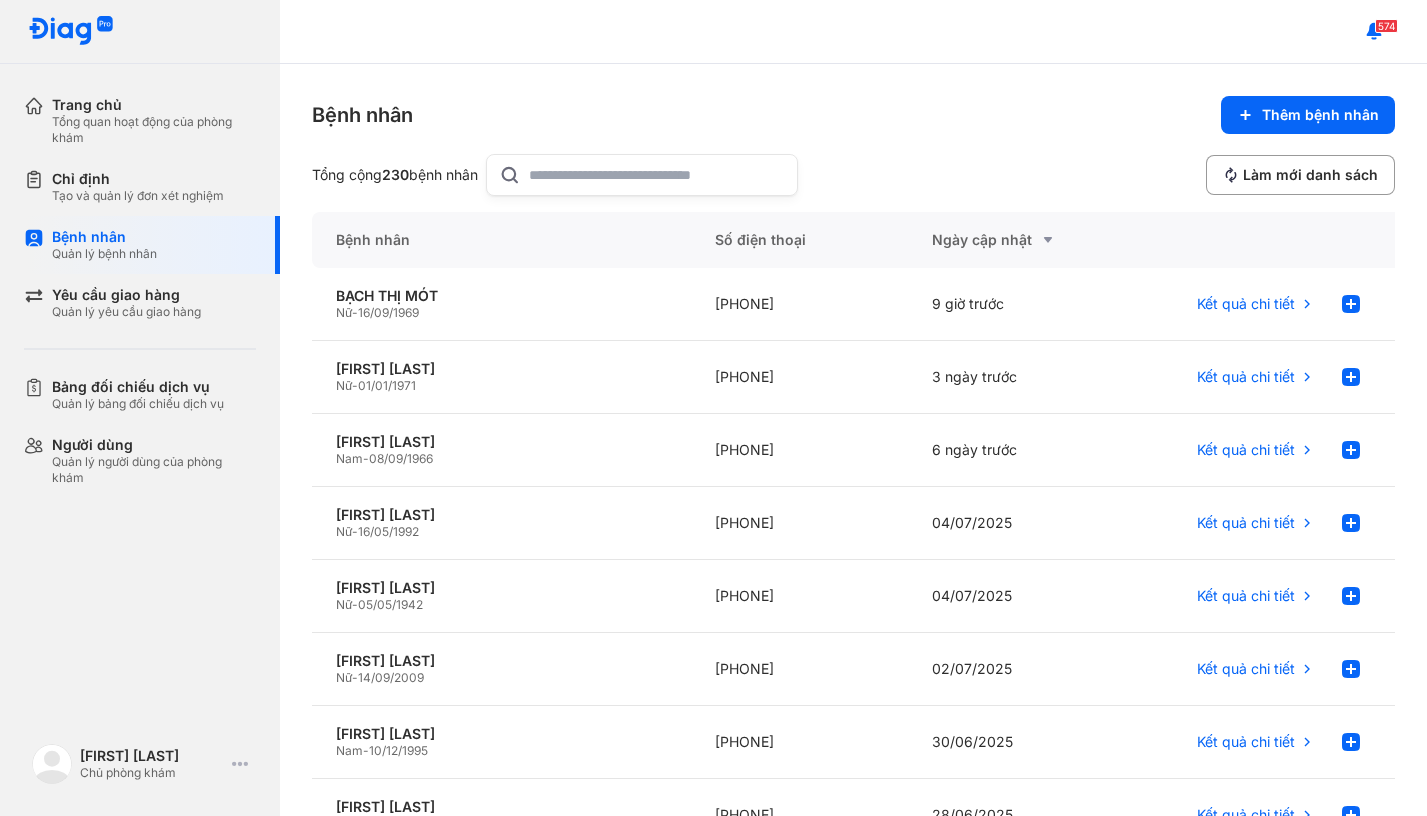 scroll, scrollTop: 0, scrollLeft: 0, axis: both 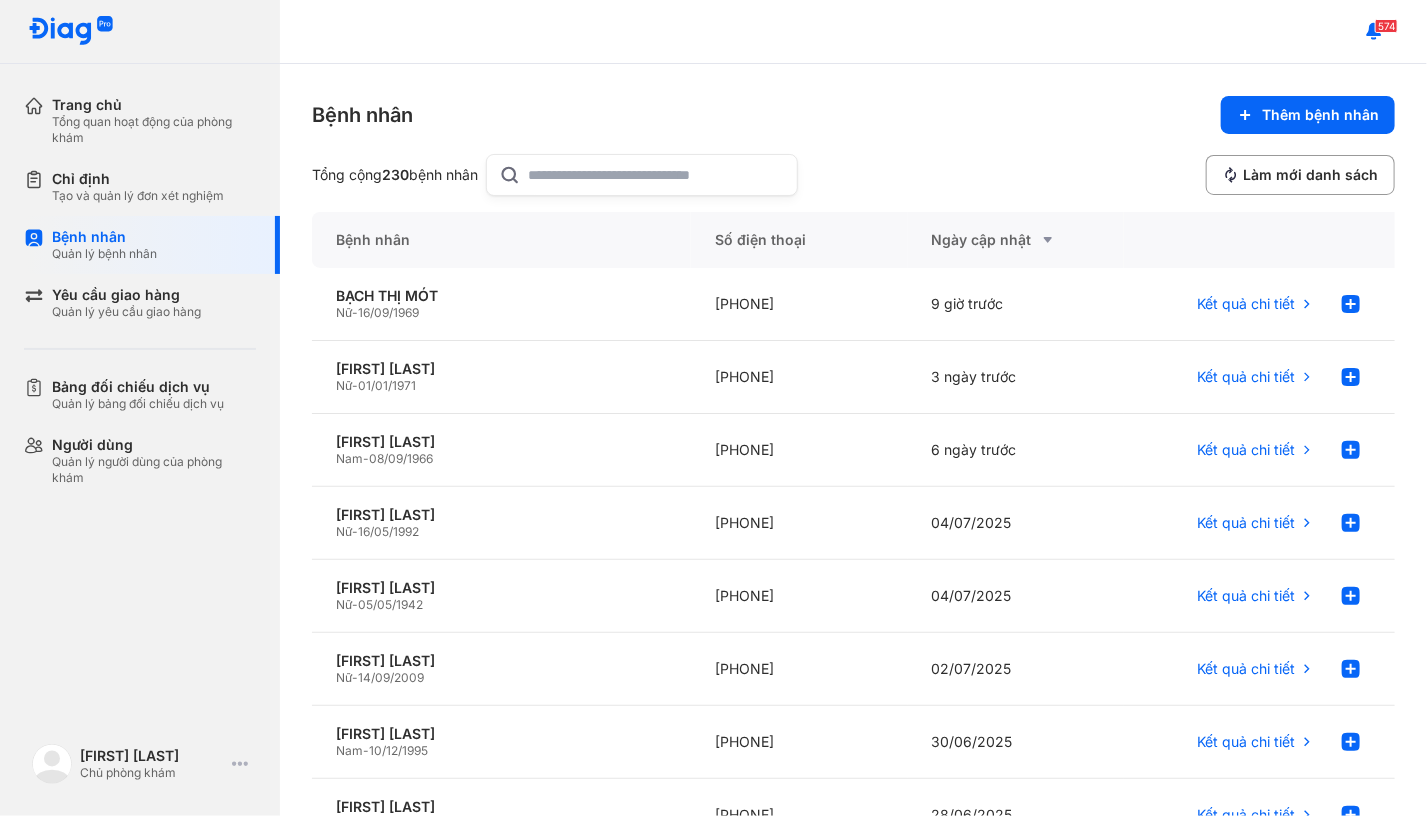 click 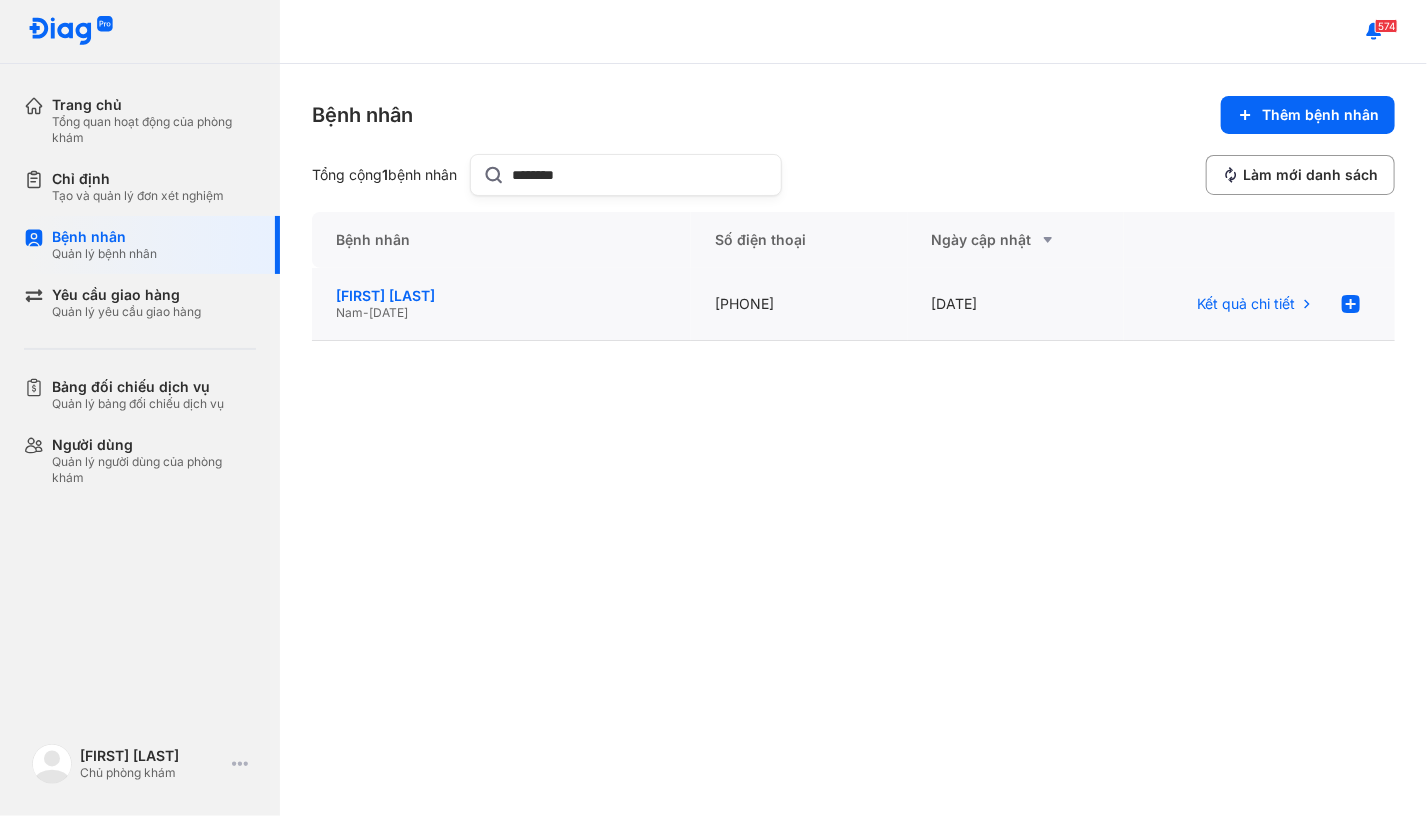 type on "********" 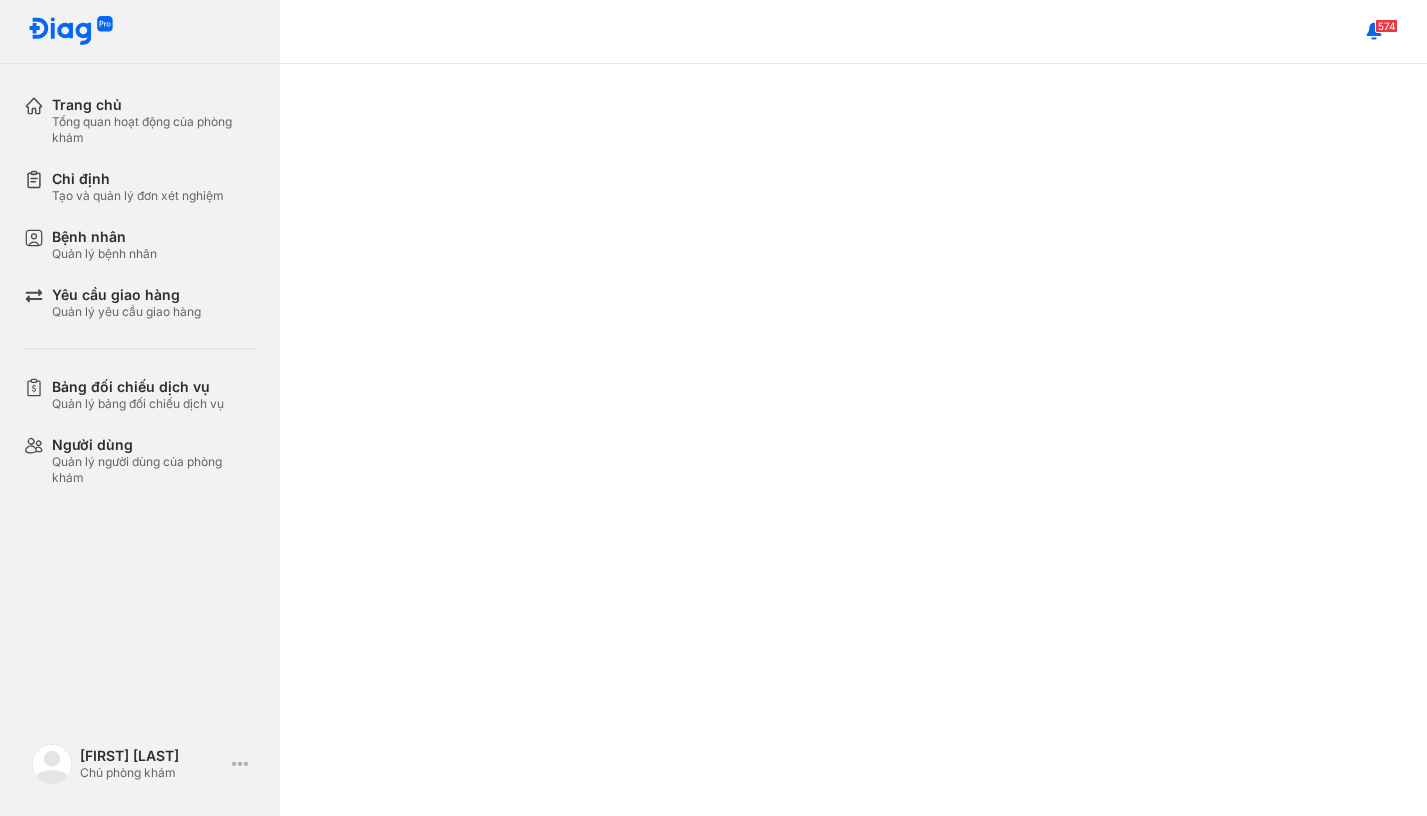 scroll, scrollTop: 0, scrollLeft: 0, axis: both 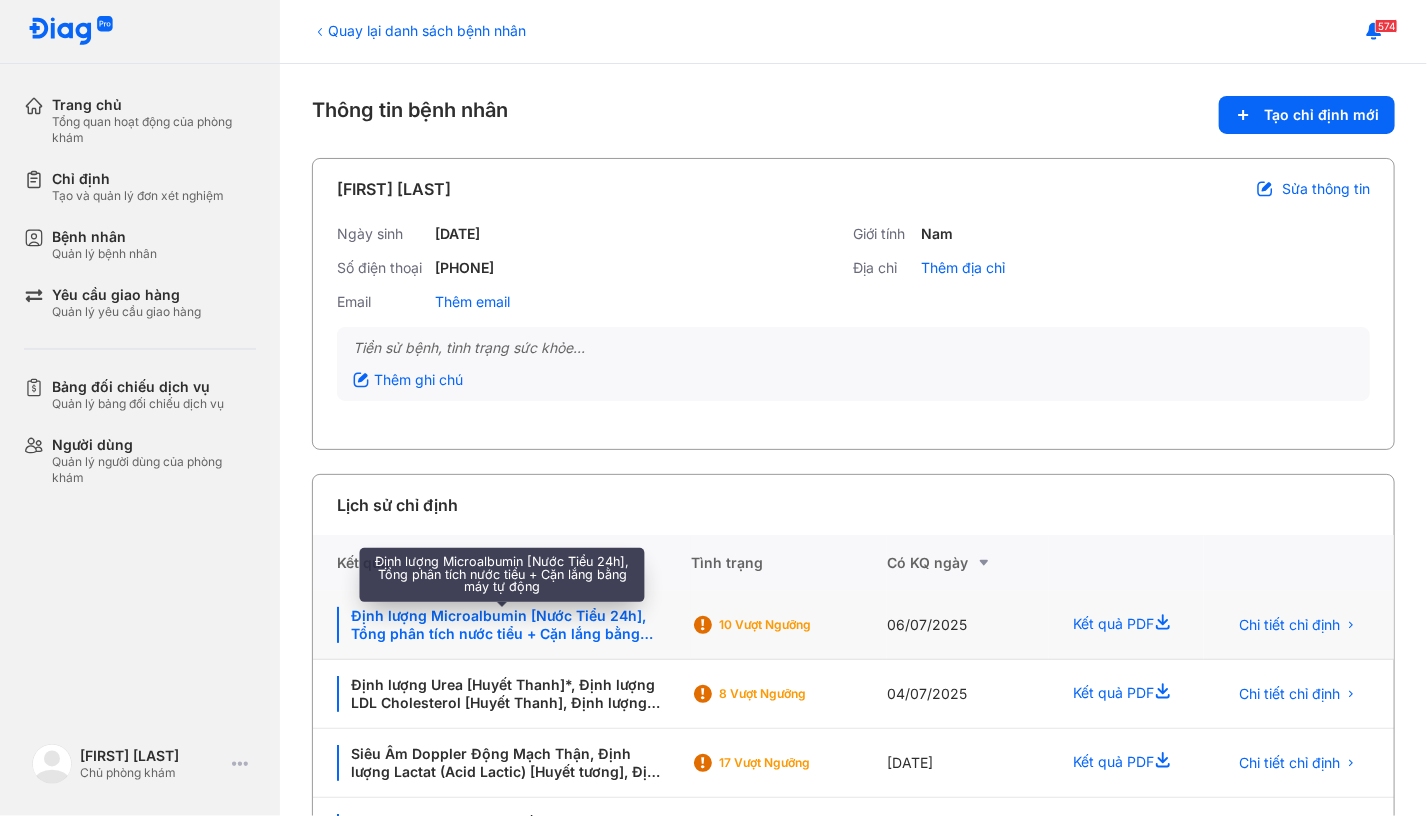 click on "Định lượng Microalbumin [Nước Tiểu 24h], Tổng phân tích nước tiểu + Cặn lắng bằng máy tự động" 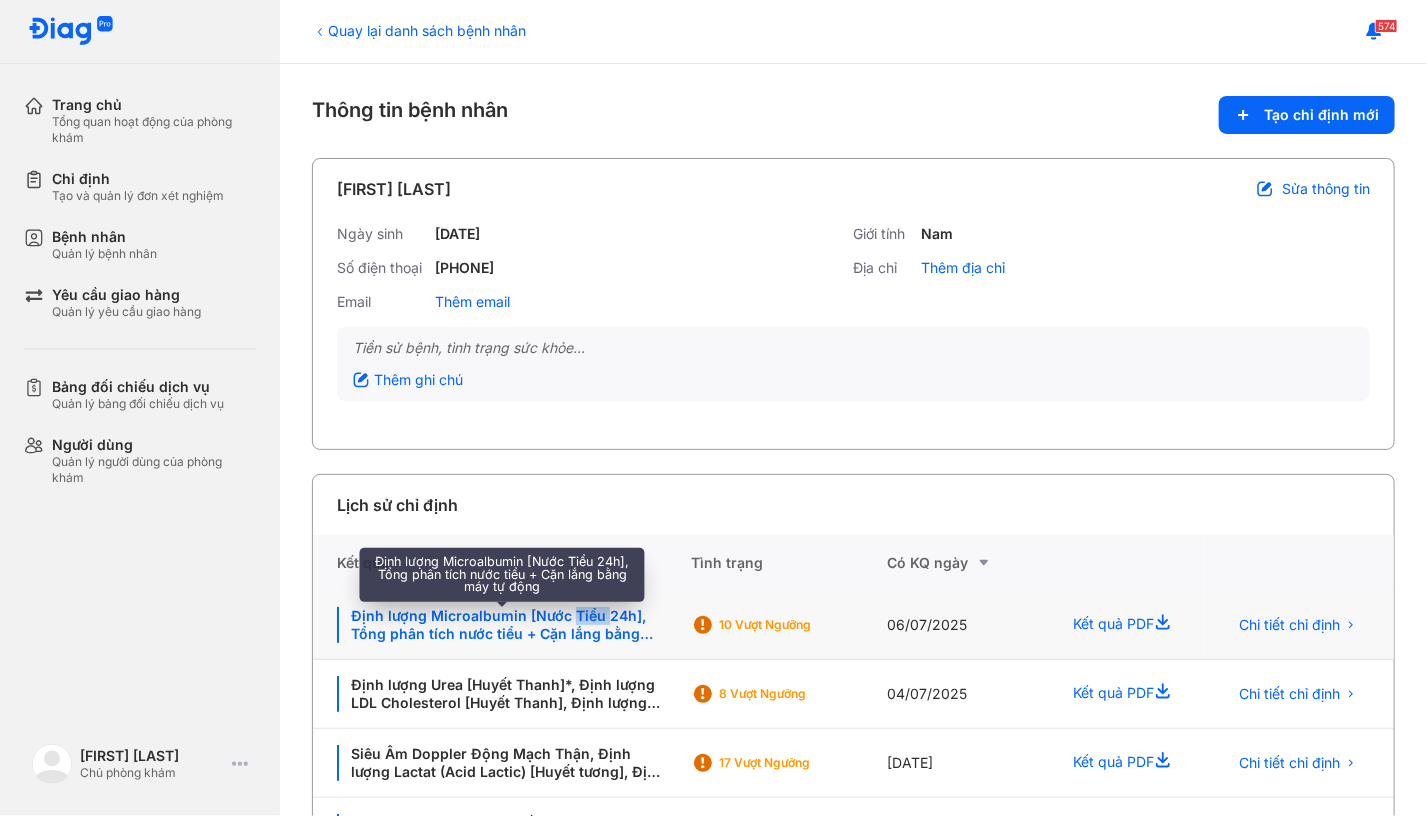 click on "Định lượng Microalbumin [Nước Tiểu 24h], Tổng phân tích nước tiểu + Cặn lắng bằng máy tự động" 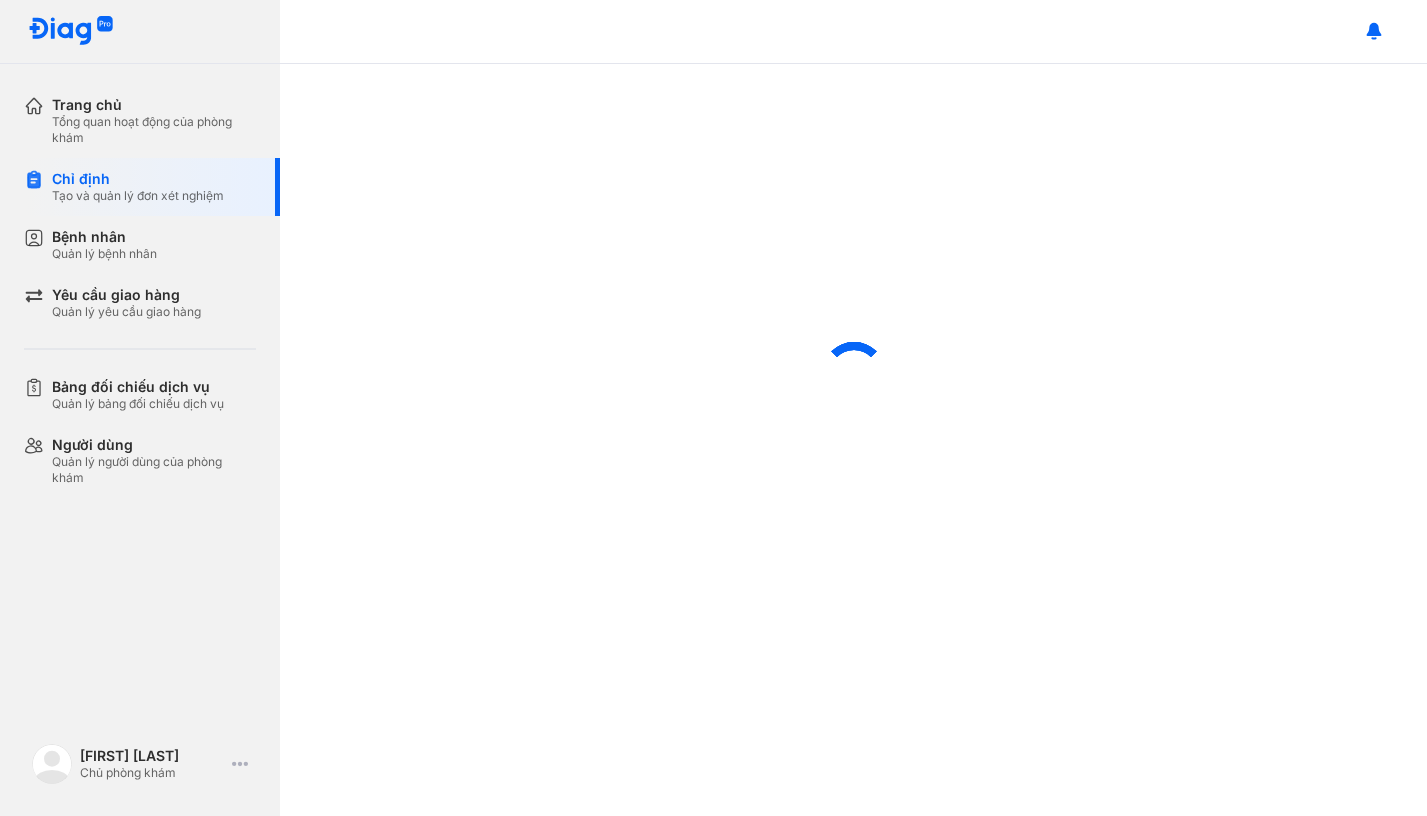 scroll, scrollTop: 0, scrollLeft: 0, axis: both 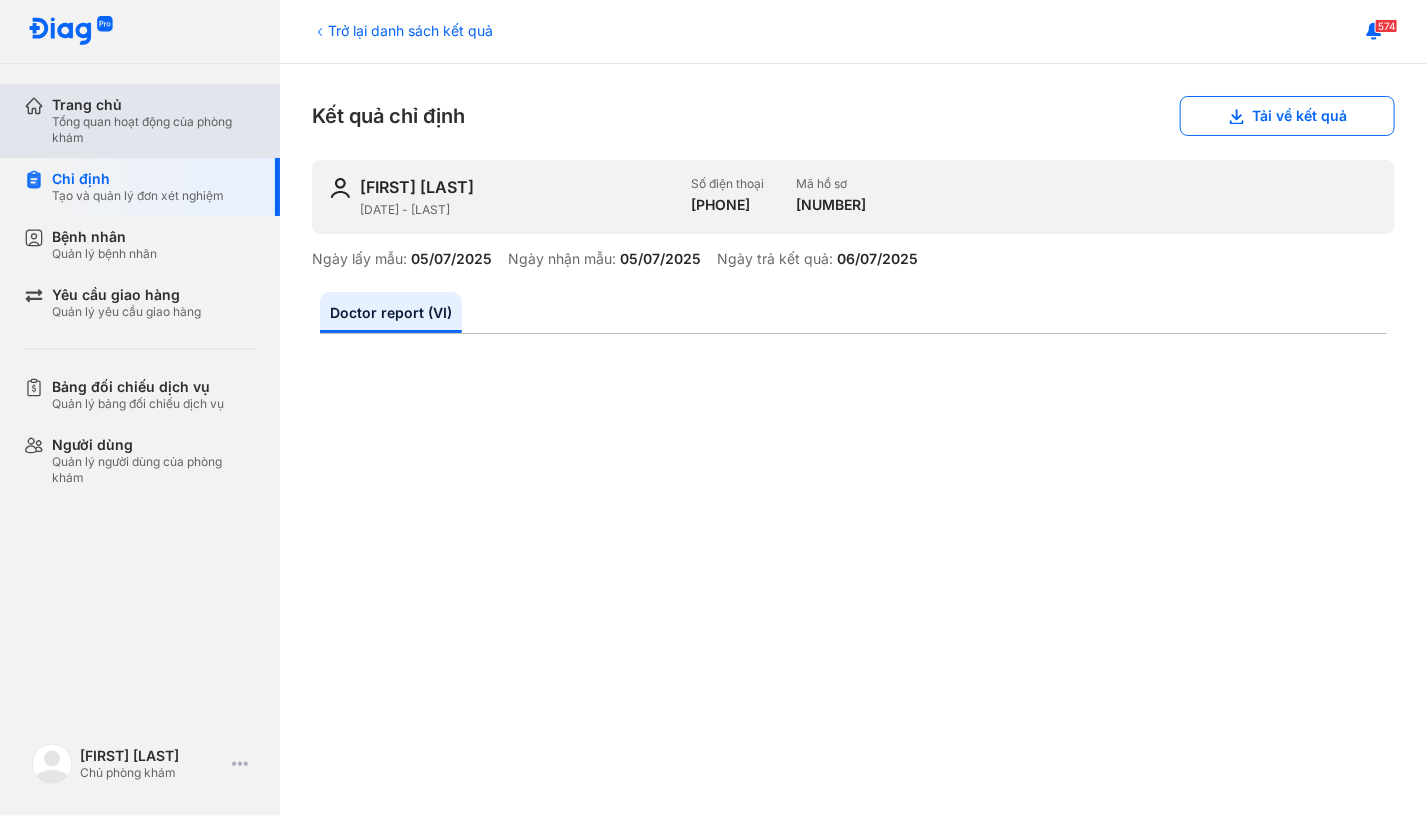 click on "Trang chủ" at bounding box center [154, 105] 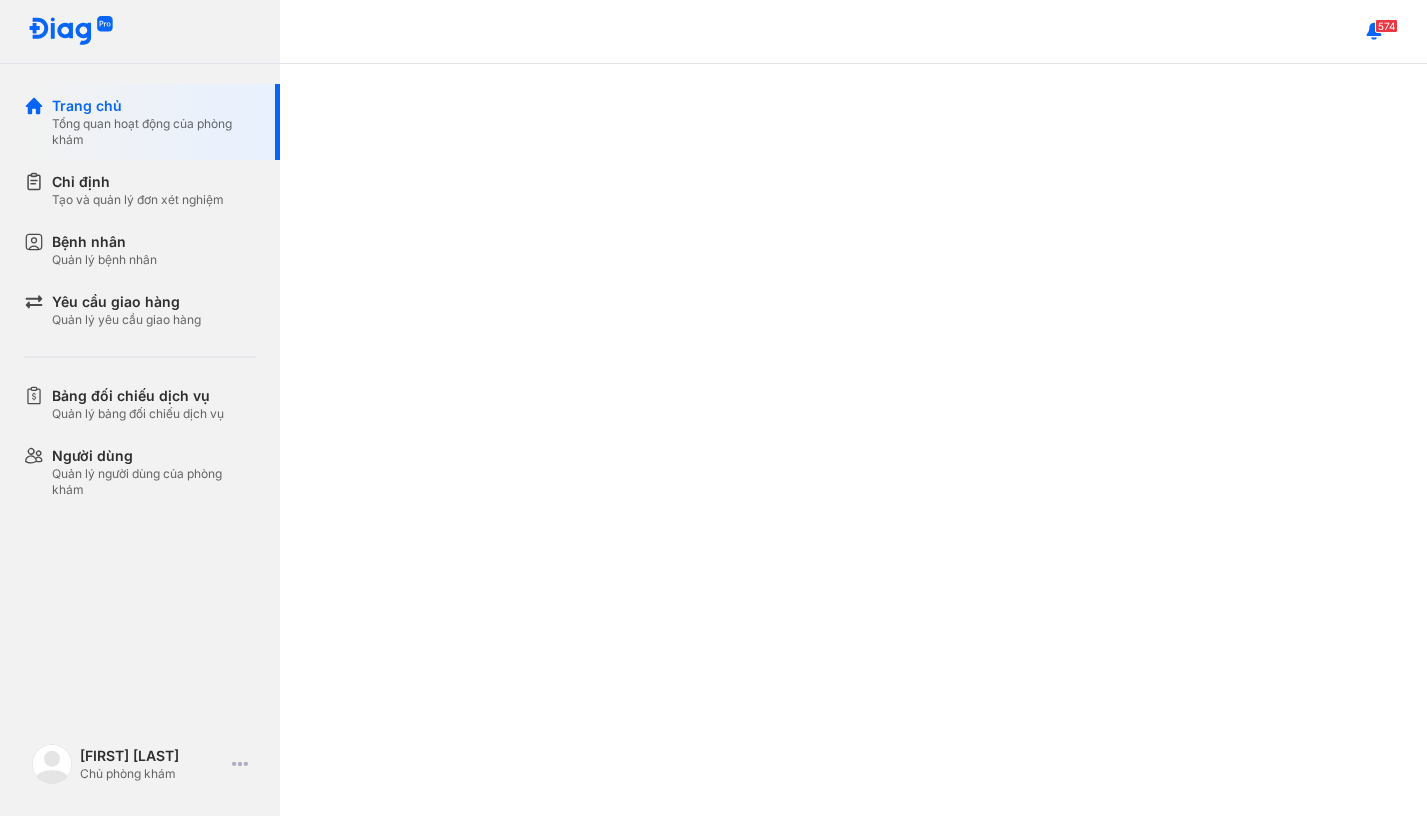 scroll, scrollTop: 0, scrollLeft: 0, axis: both 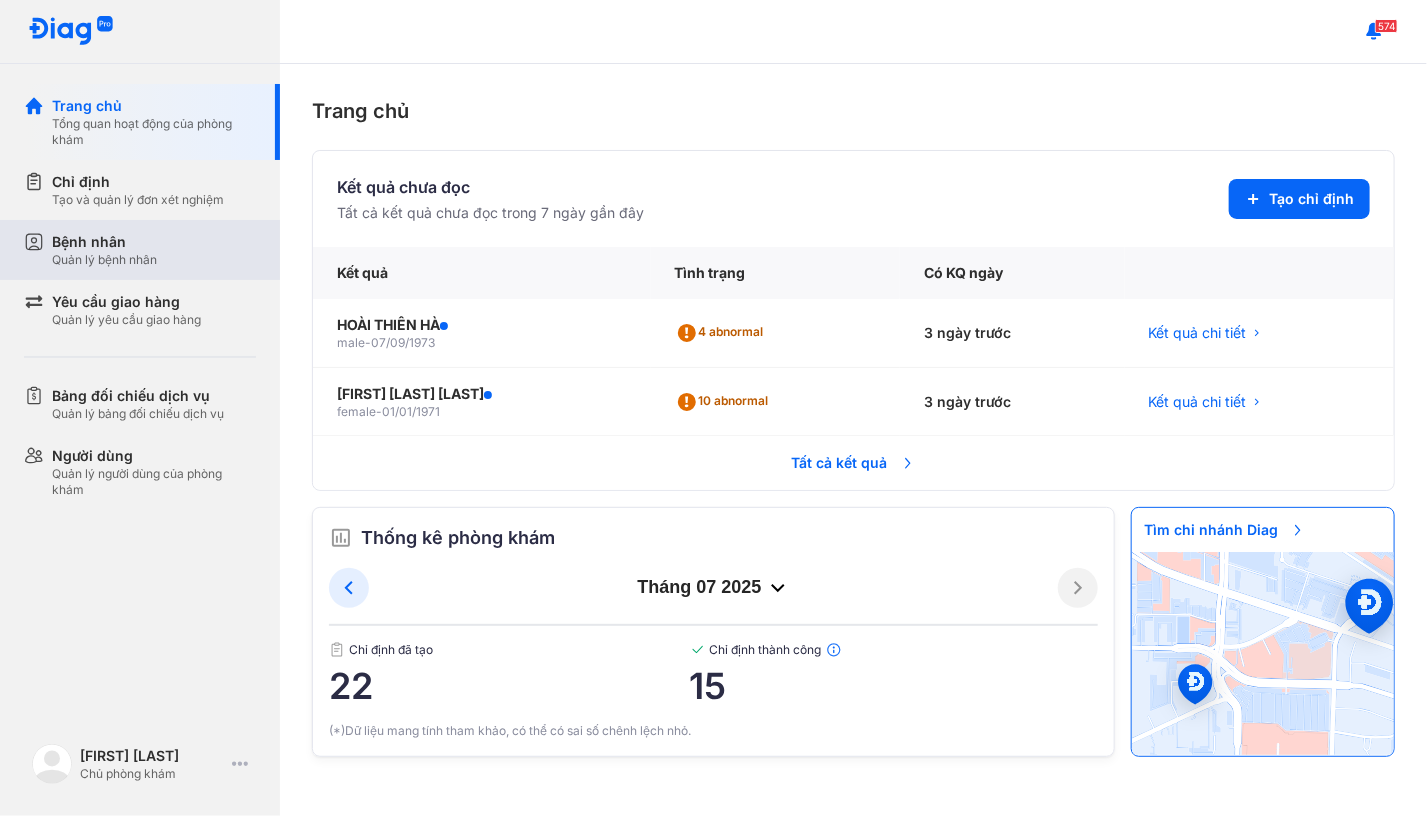 click on "Bệnh nhân" at bounding box center (104, 242) 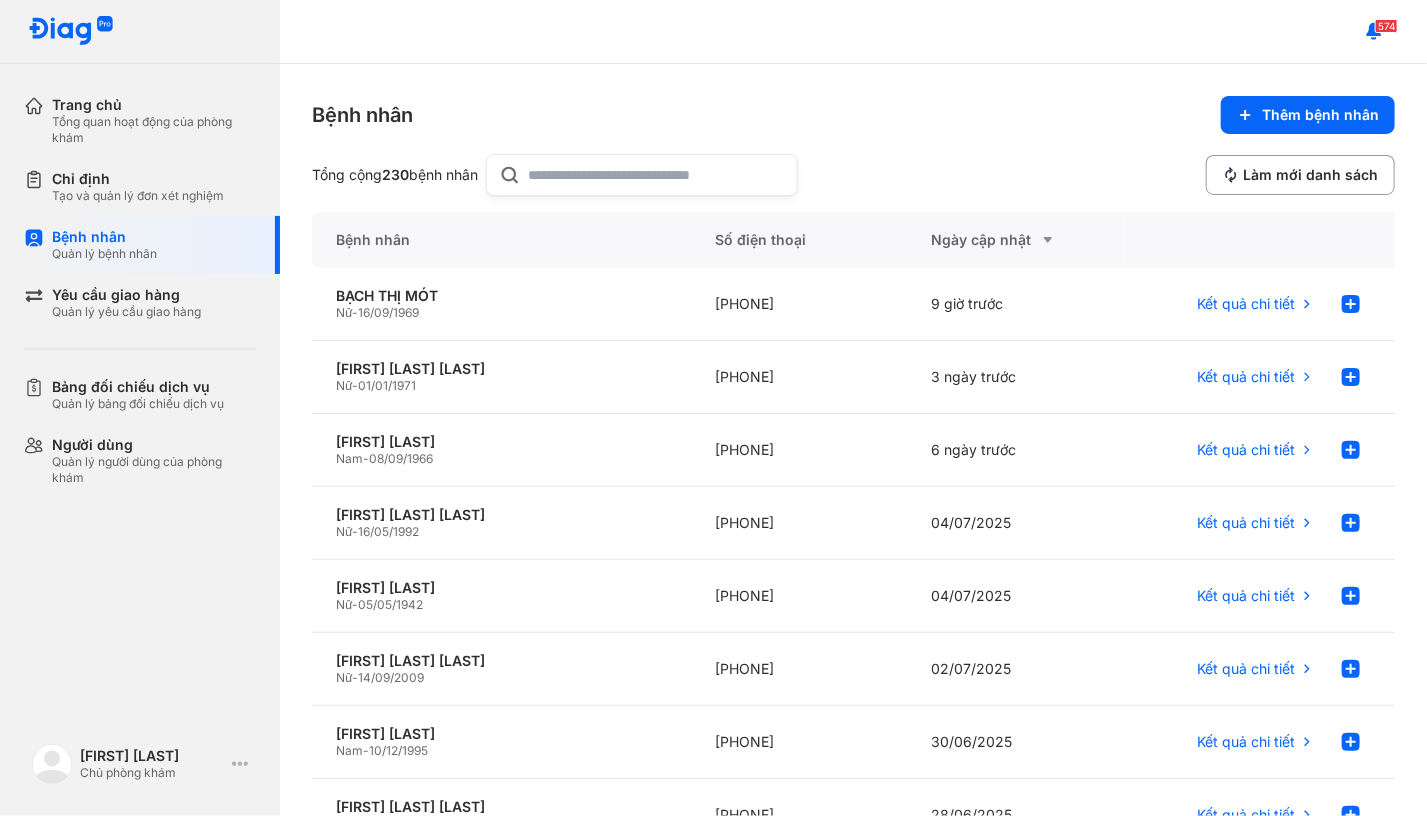 click 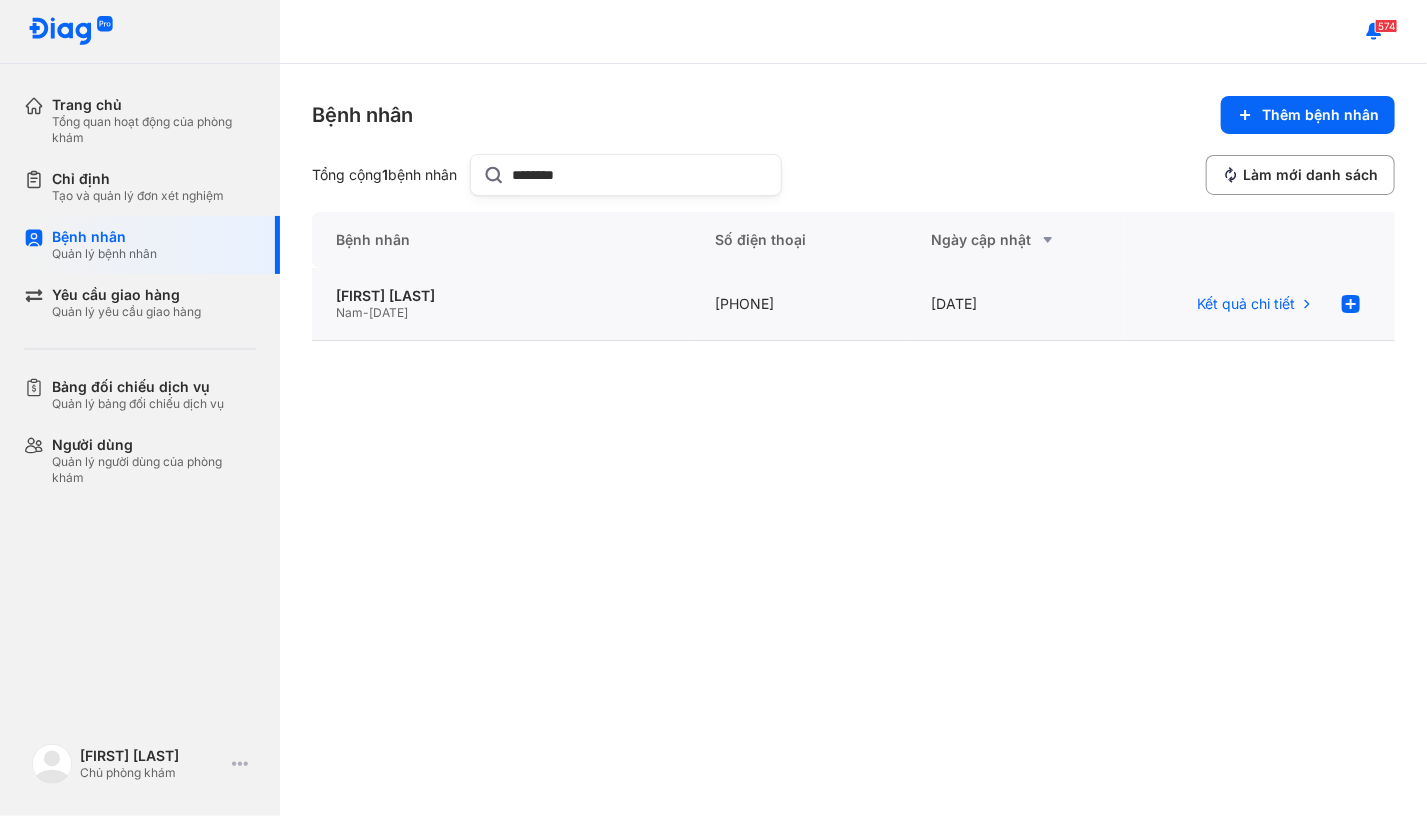 type on "********" 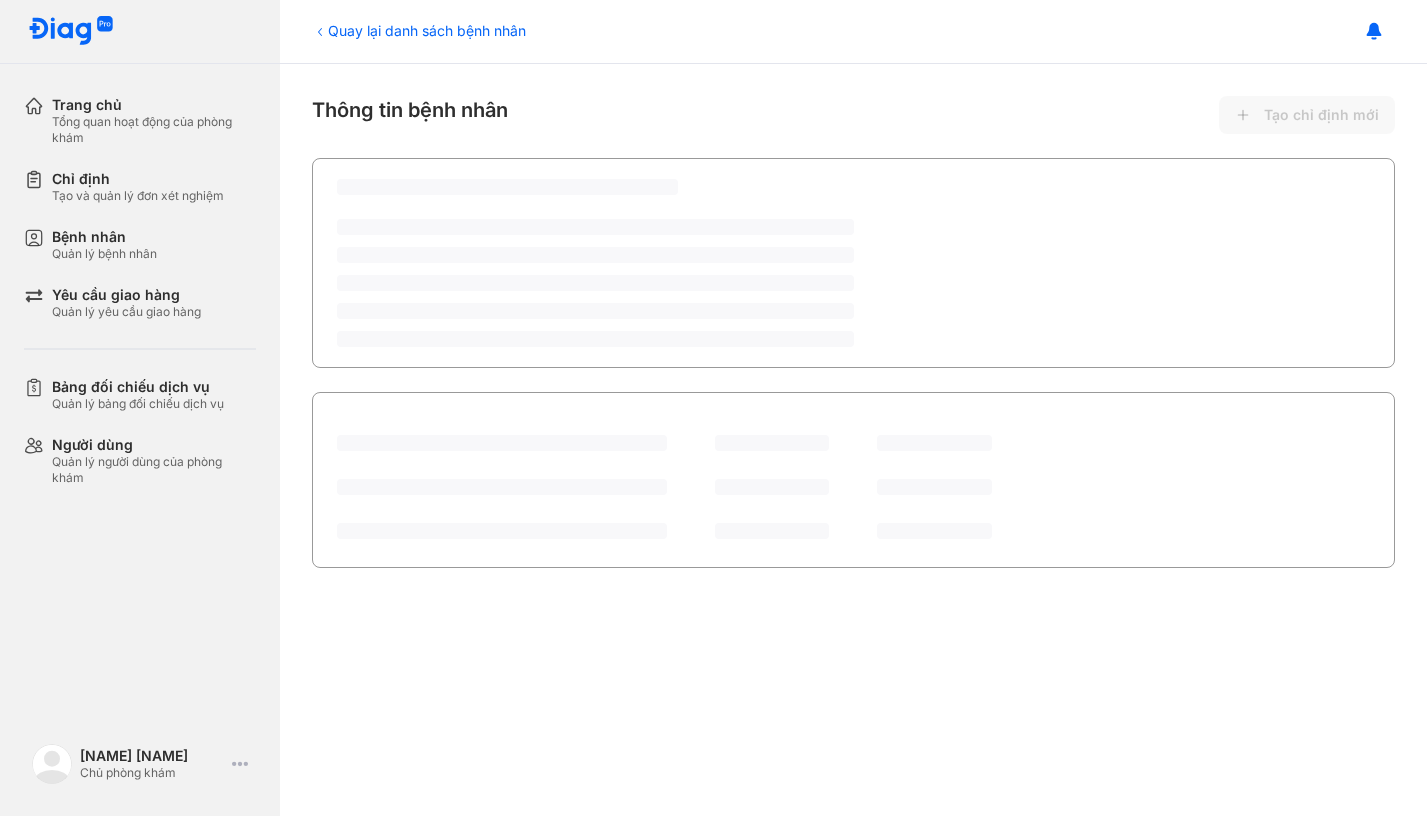 scroll, scrollTop: 0, scrollLeft: 0, axis: both 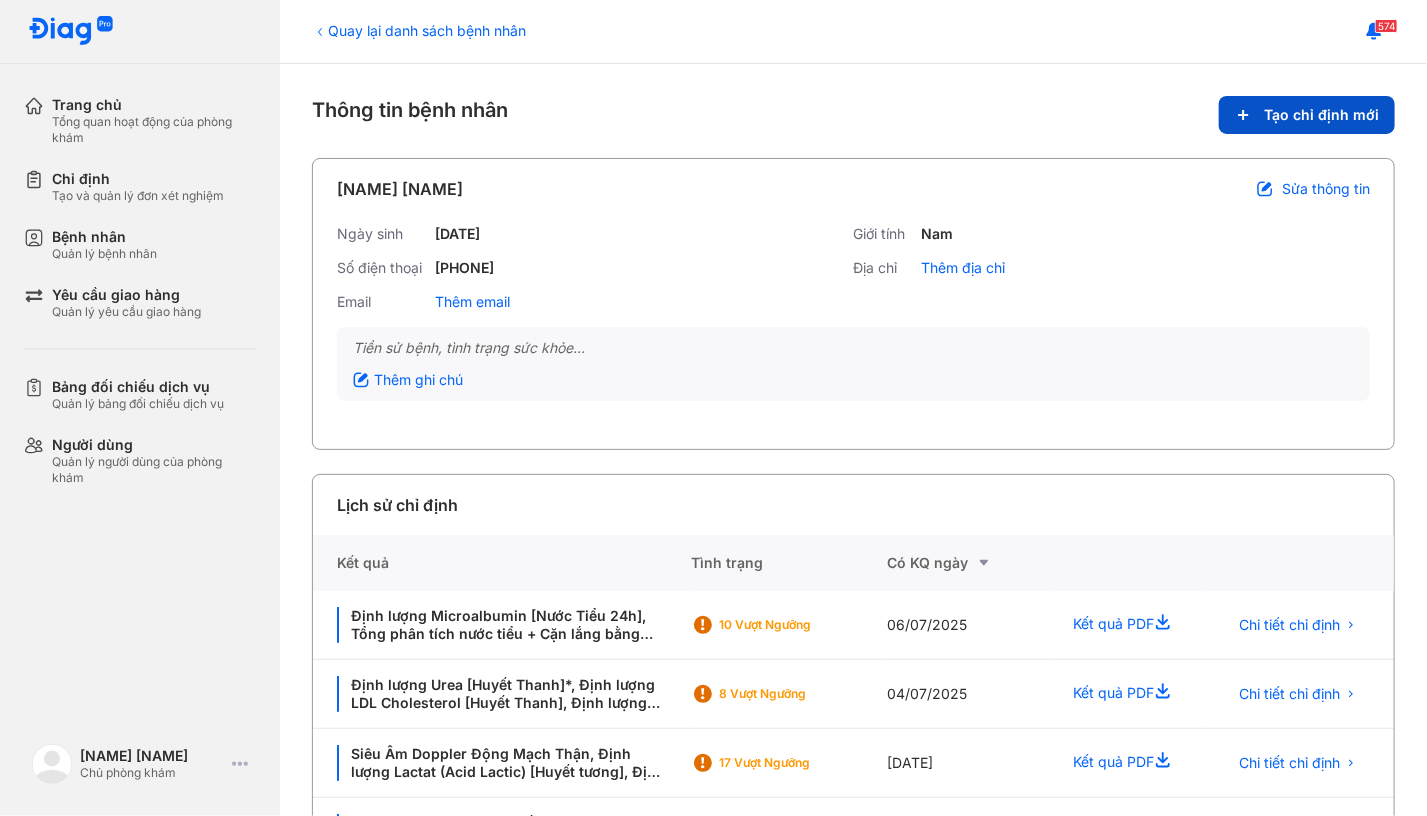 click on "Tạo chỉ định mới" 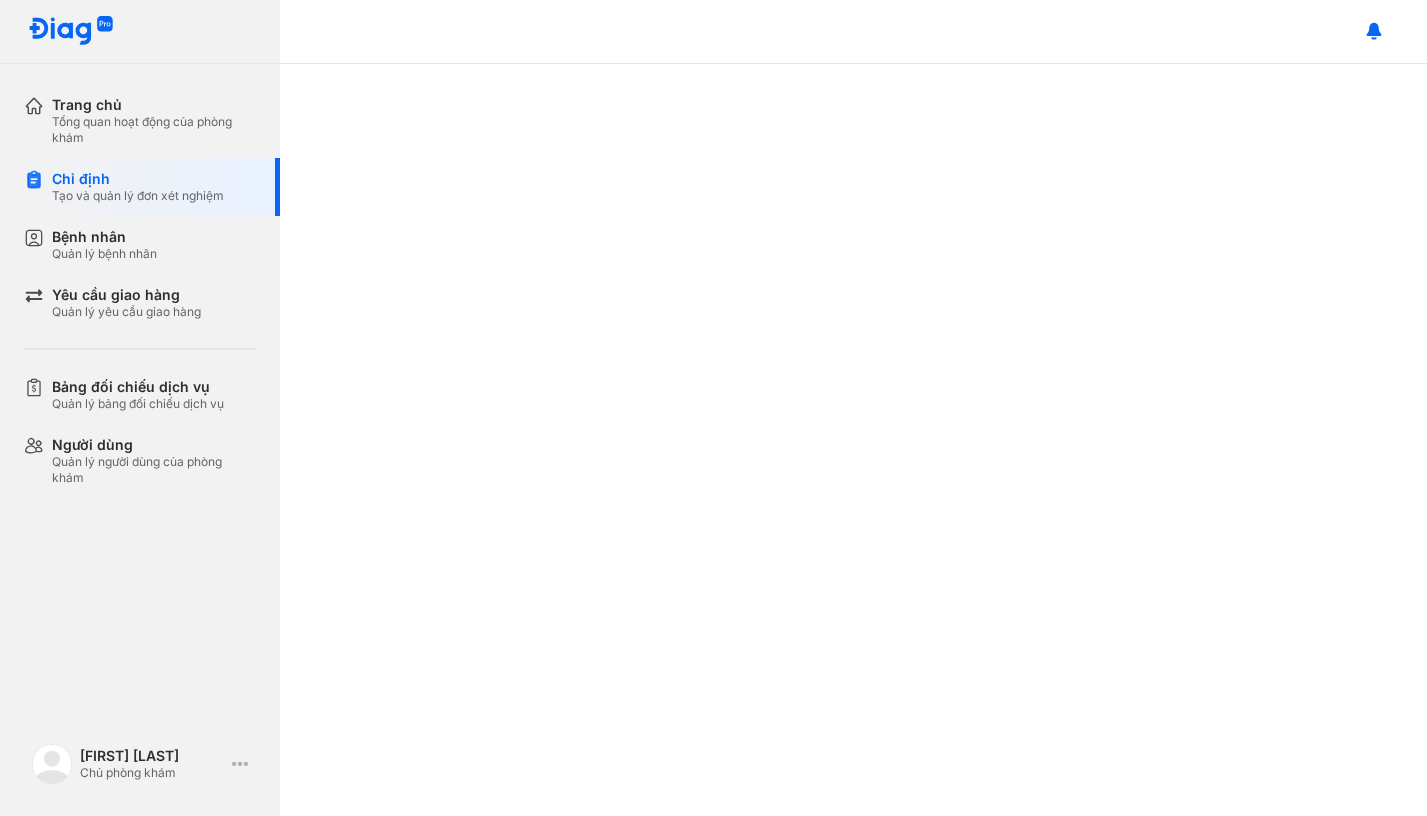 scroll, scrollTop: 0, scrollLeft: 0, axis: both 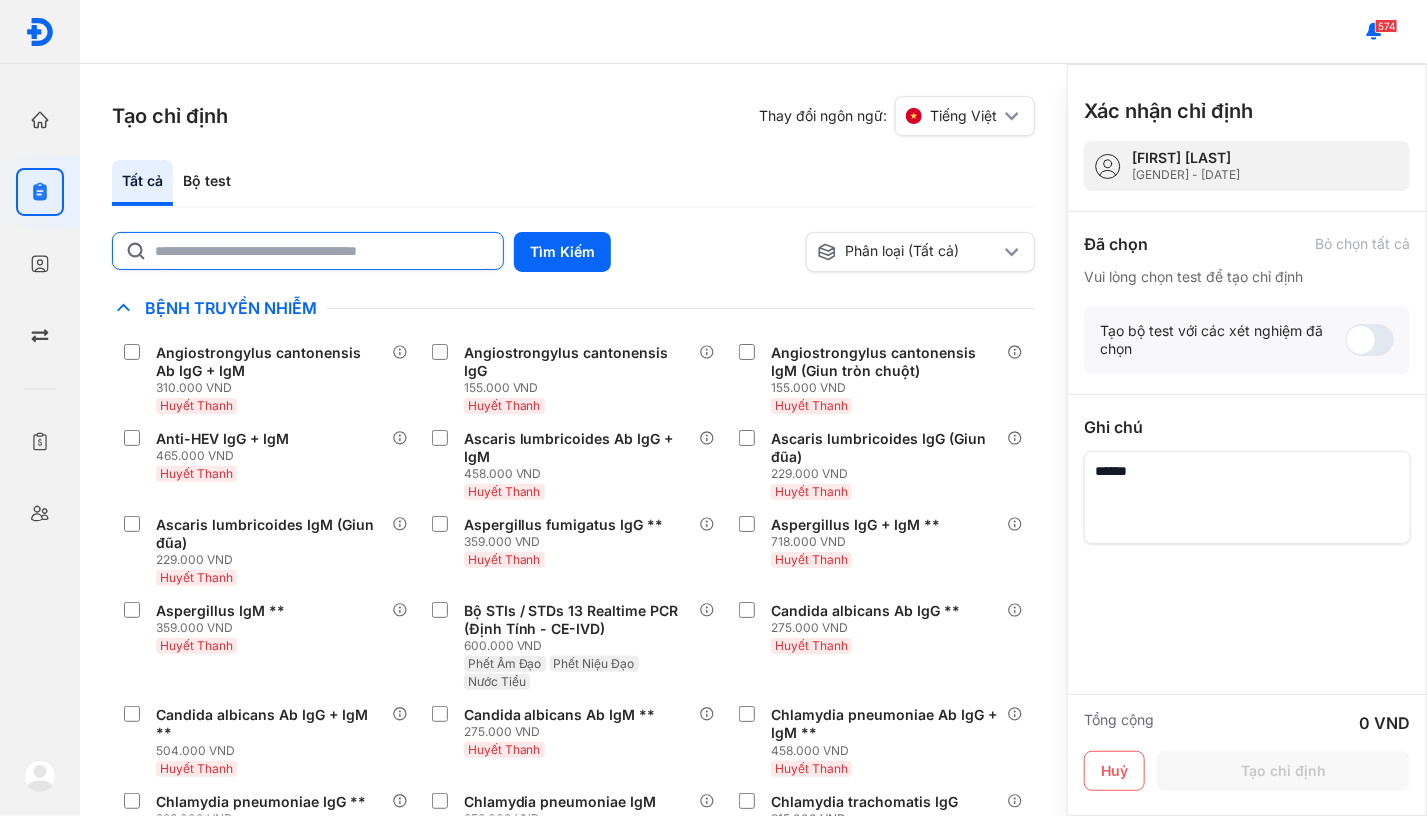 click 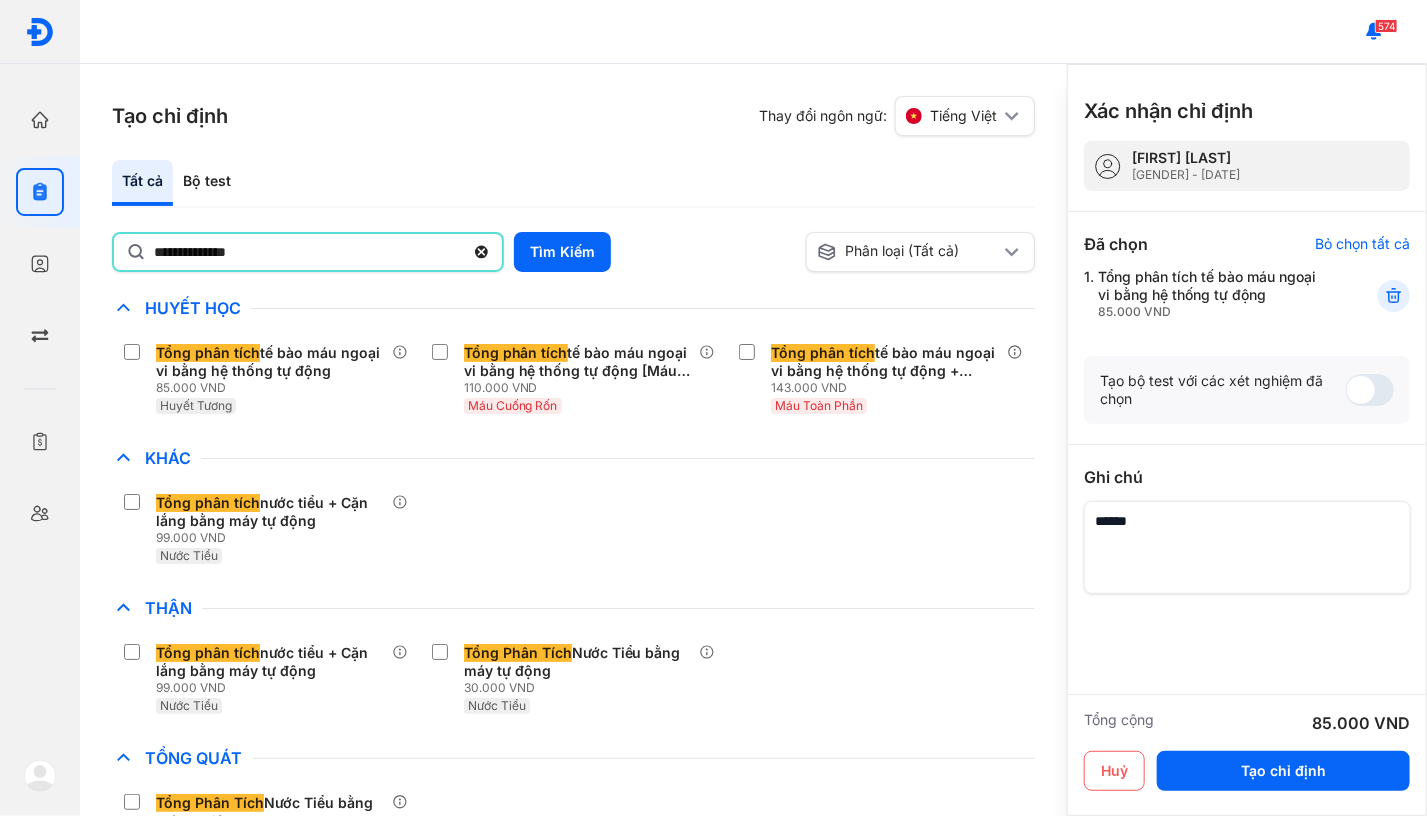 drag, startPoint x: 270, startPoint y: 250, endPoint x: 146, endPoint y: 250, distance: 124 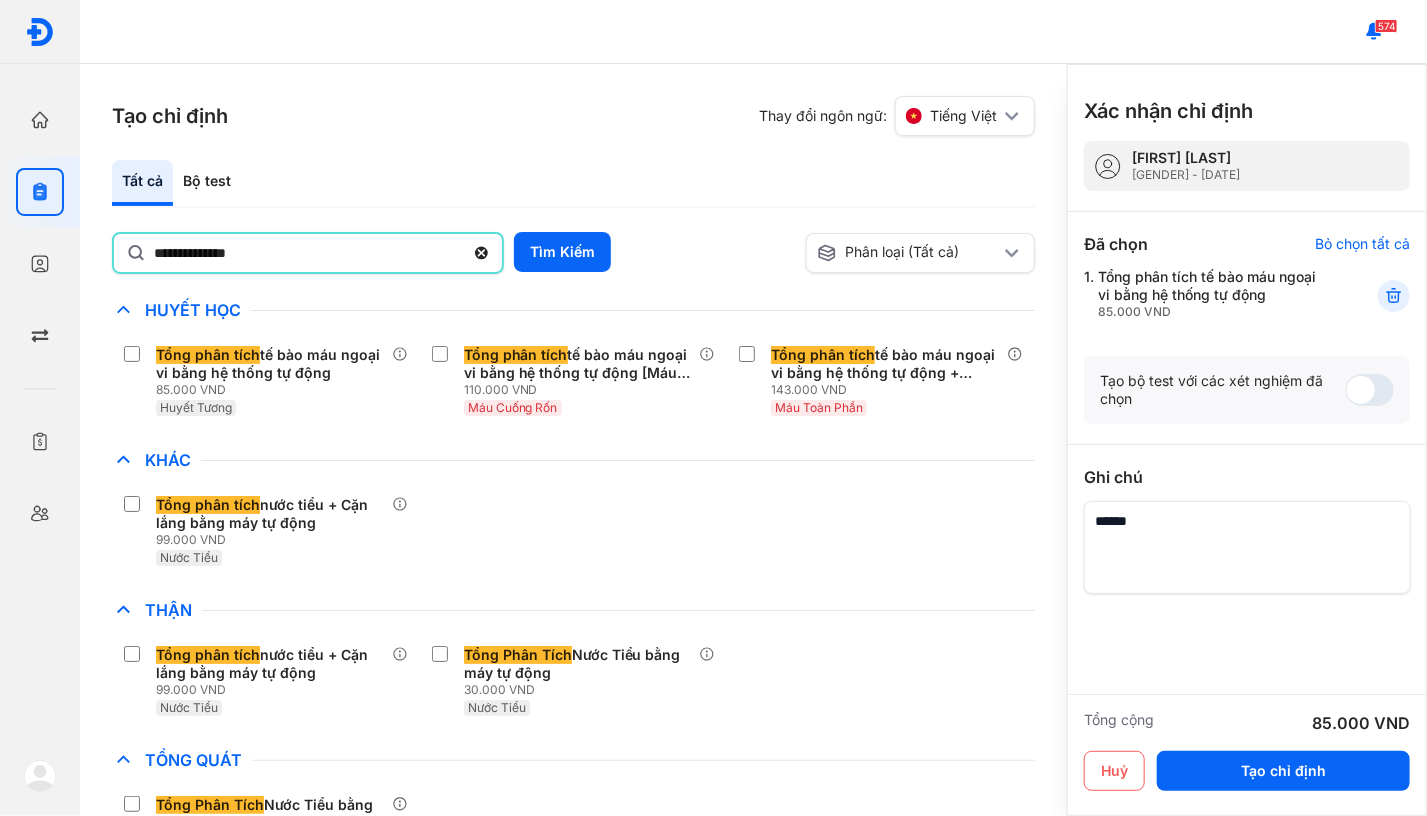 click on "**********" at bounding box center [308, 253] 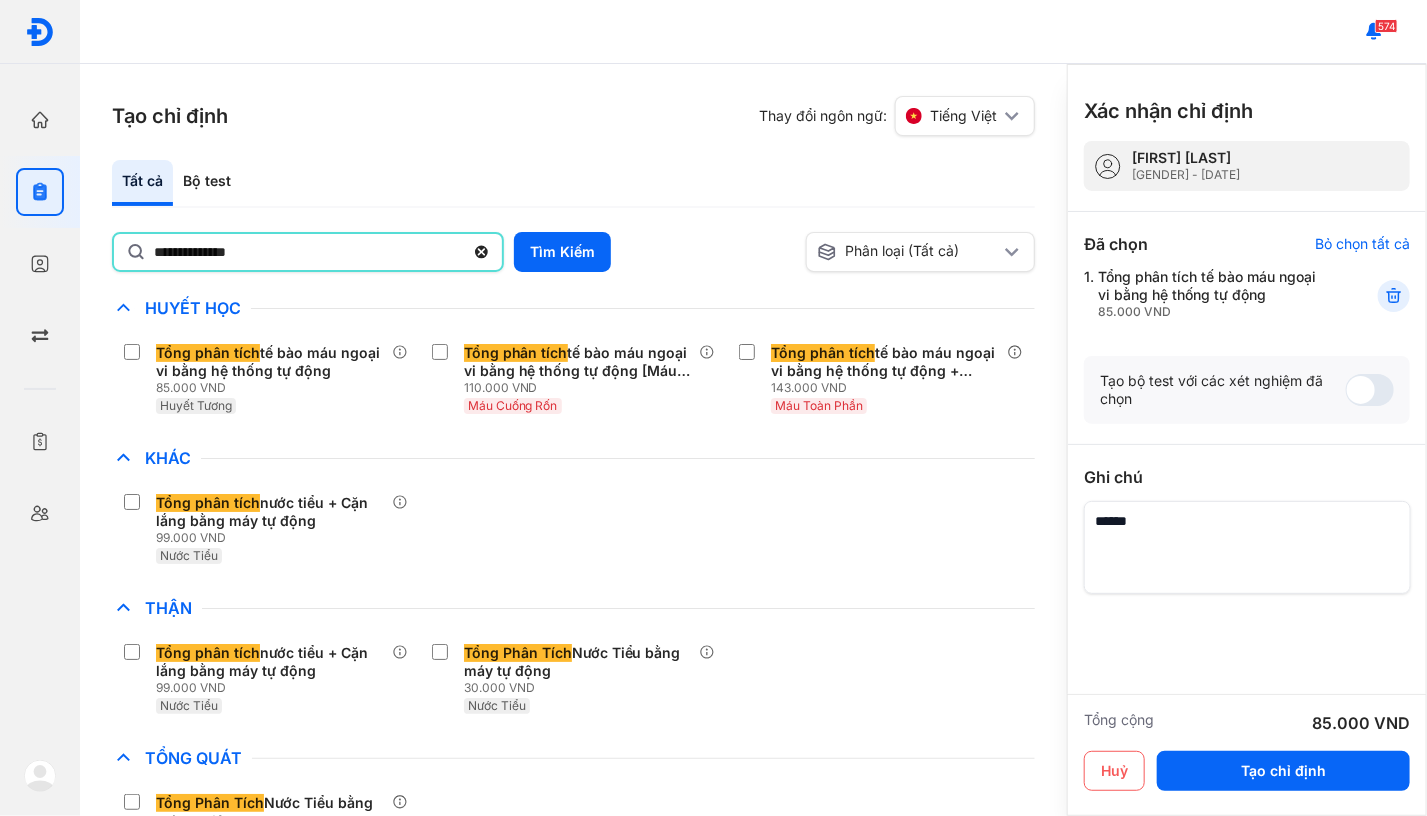 click on "**********" 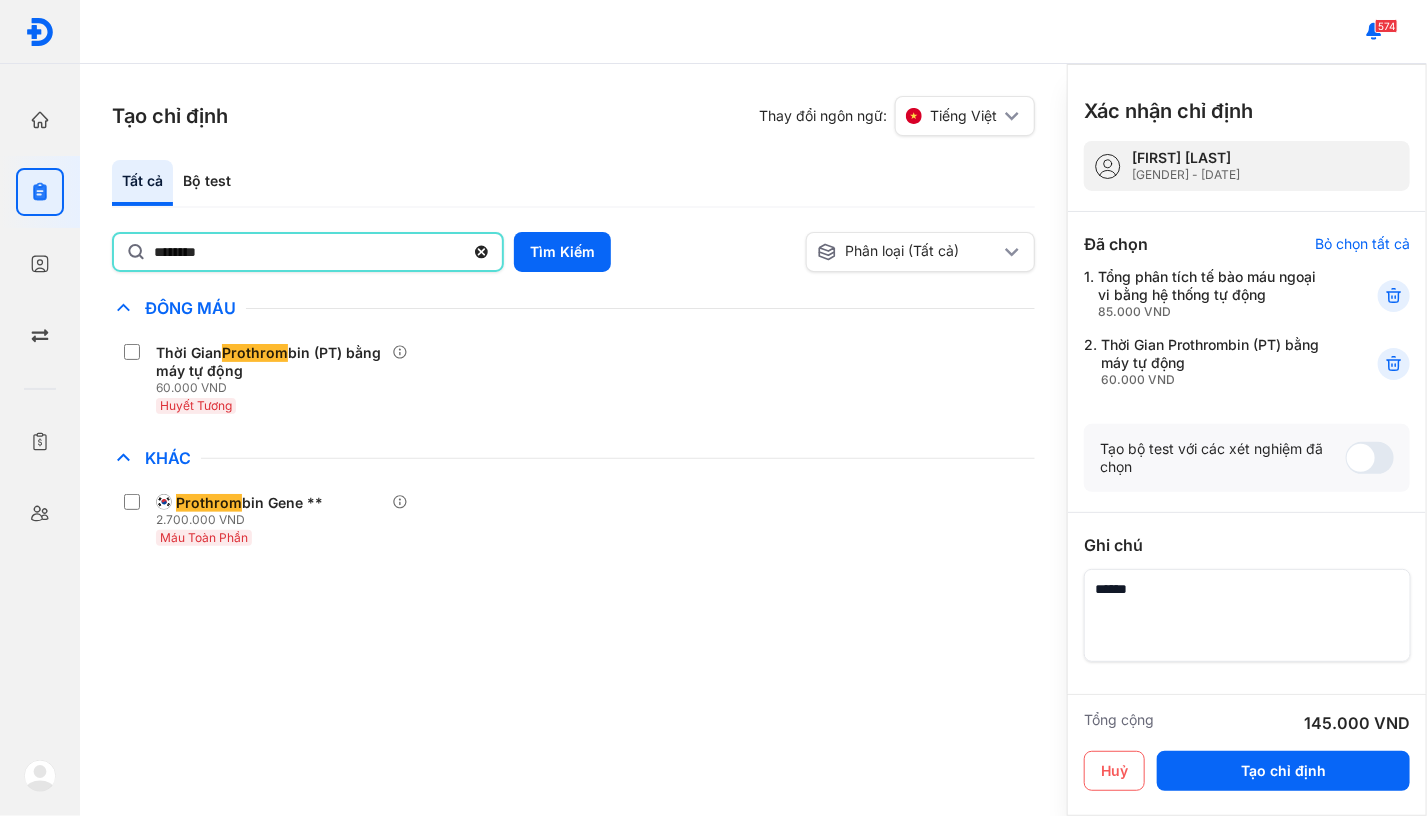 drag, startPoint x: 296, startPoint y: 249, endPoint x: 85, endPoint y: 265, distance: 211.60576 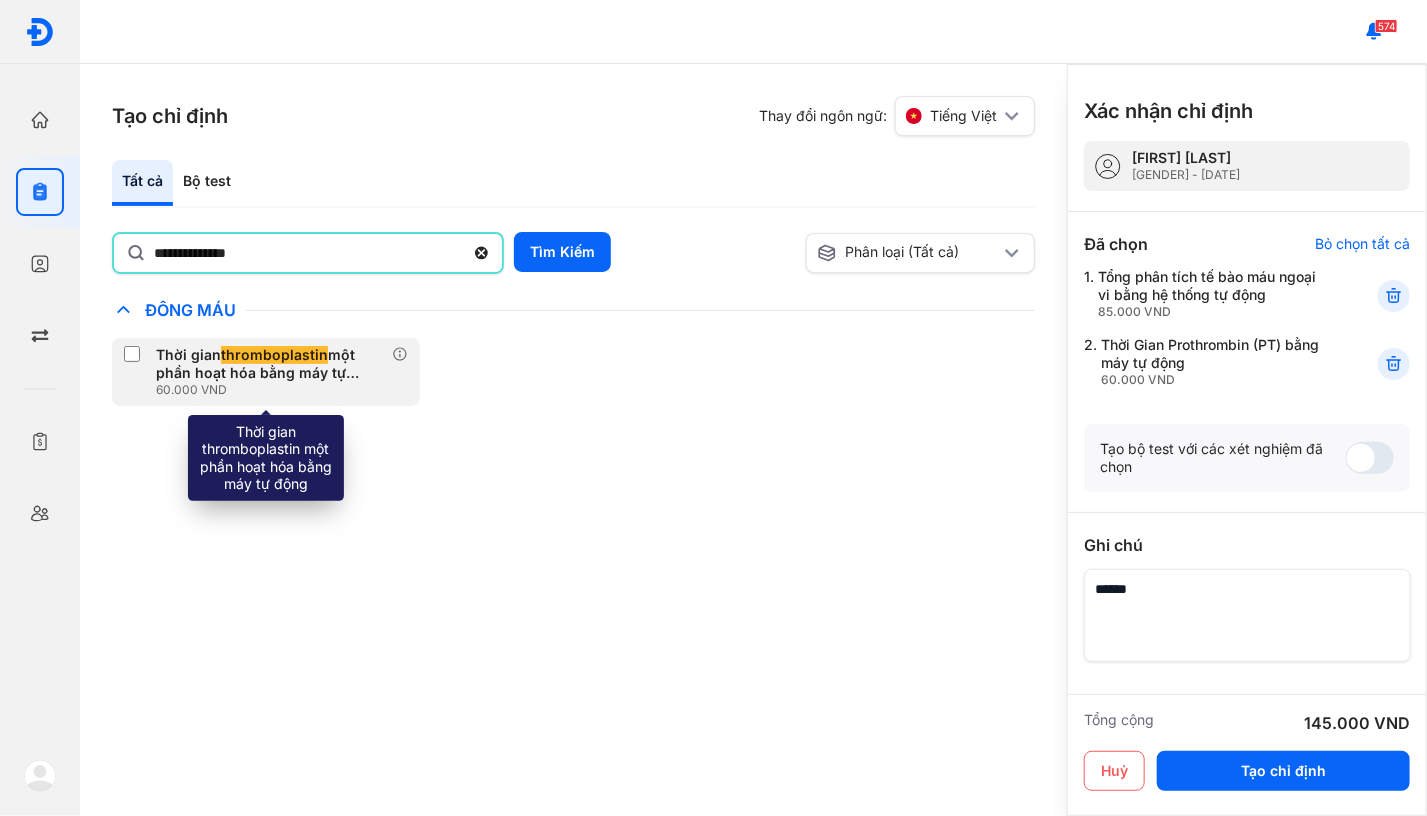 click at bounding box center (136, 356) 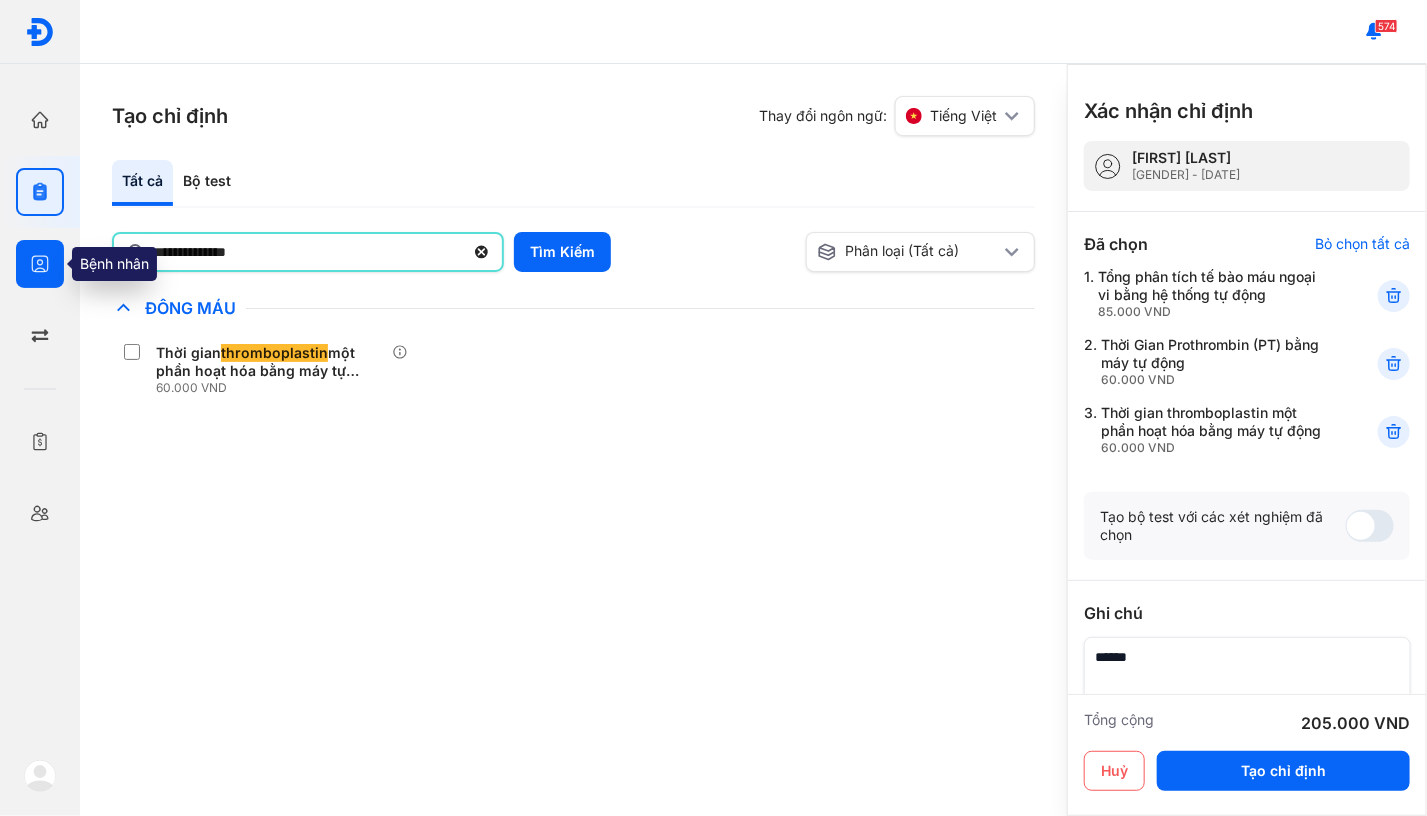 drag, startPoint x: 277, startPoint y: 247, endPoint x: 61, endPoint y: 266, distance: 216.83405 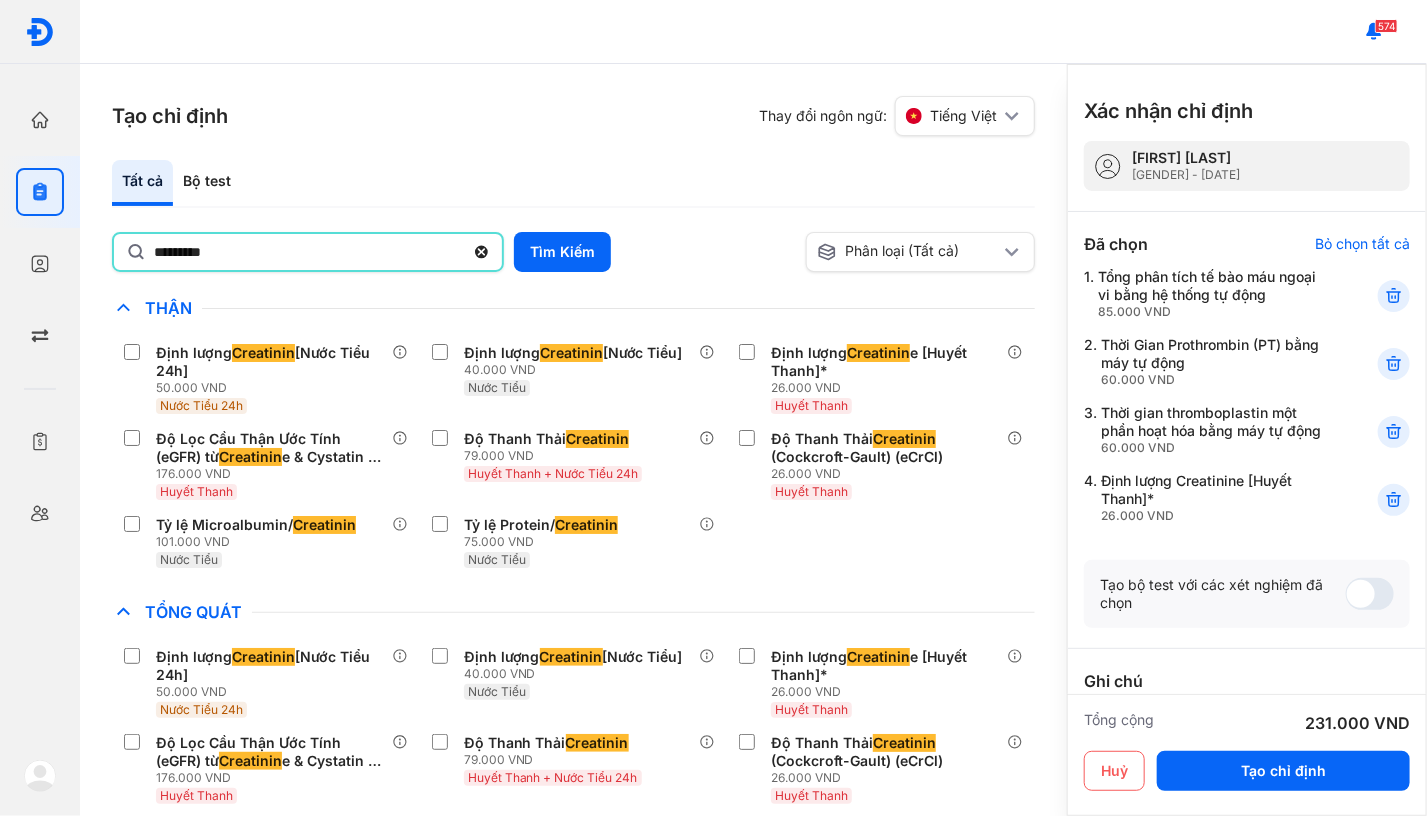 drag, startPoint x: 329, startPoint y: 256, endPoint x: 115, endPoint y: 263, distance: 214.11446 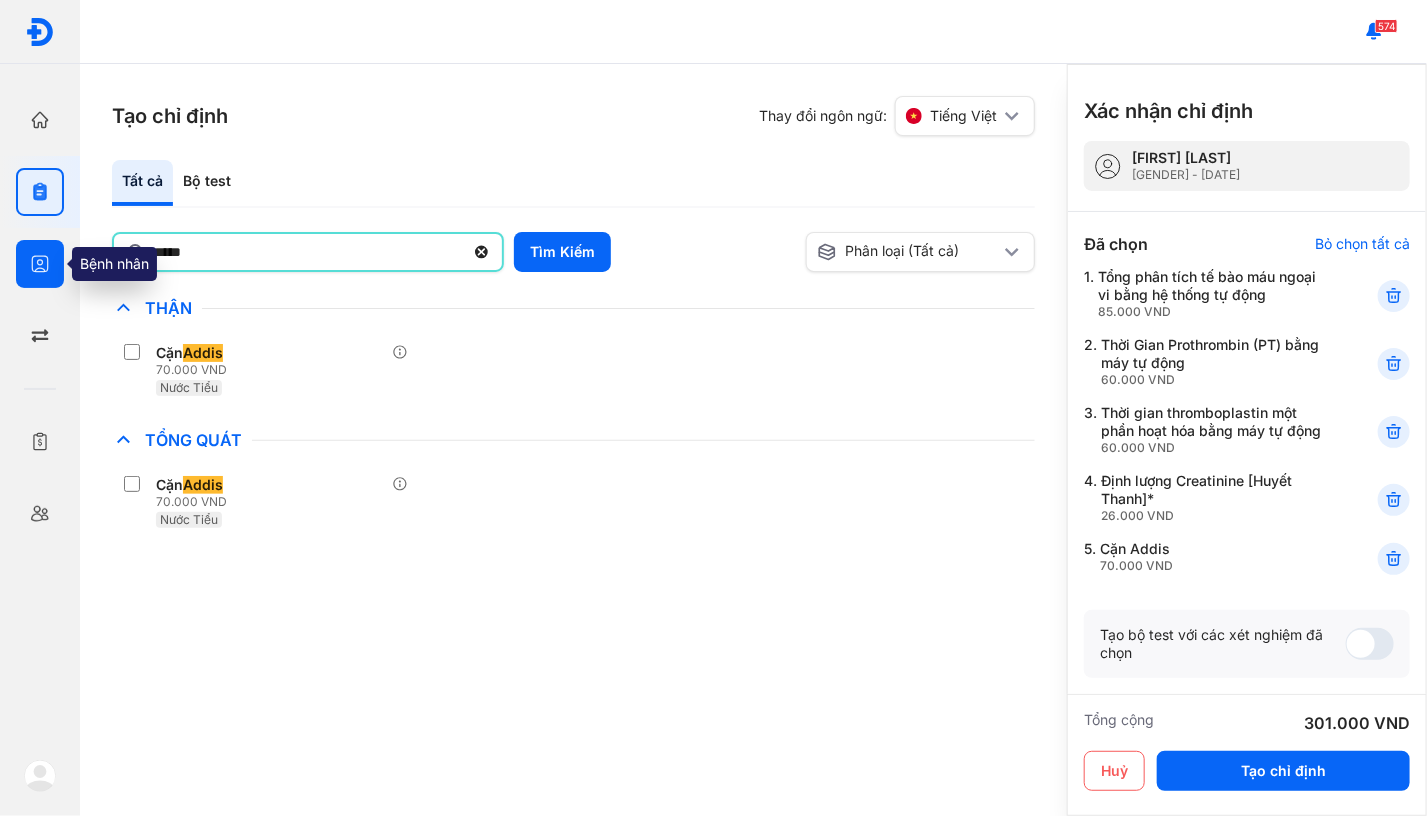 drag, startPoint x: 299, startPoint y: 256, endPoint x: 62, endPoint y: 274, distance: 237.68256 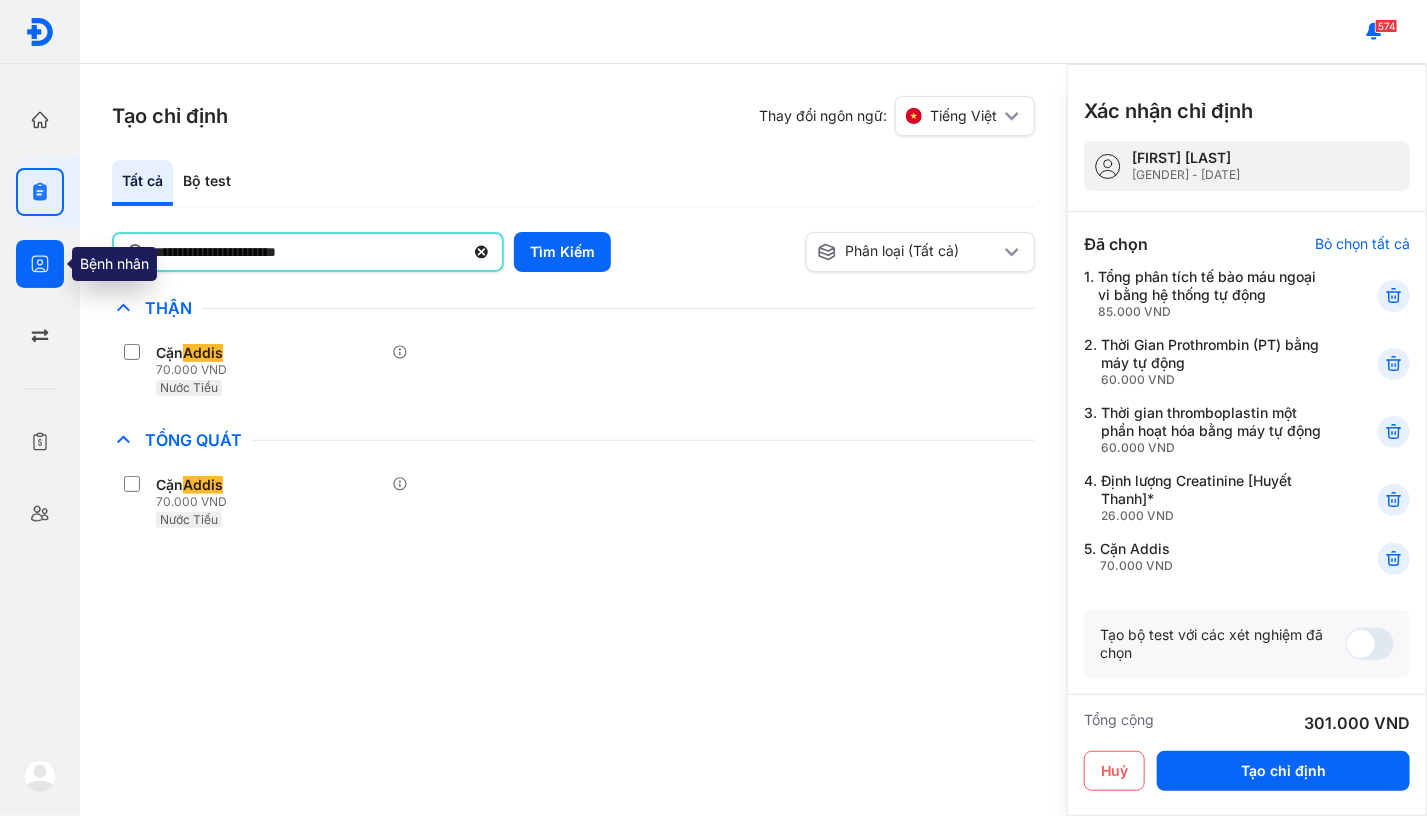 type on "**********" 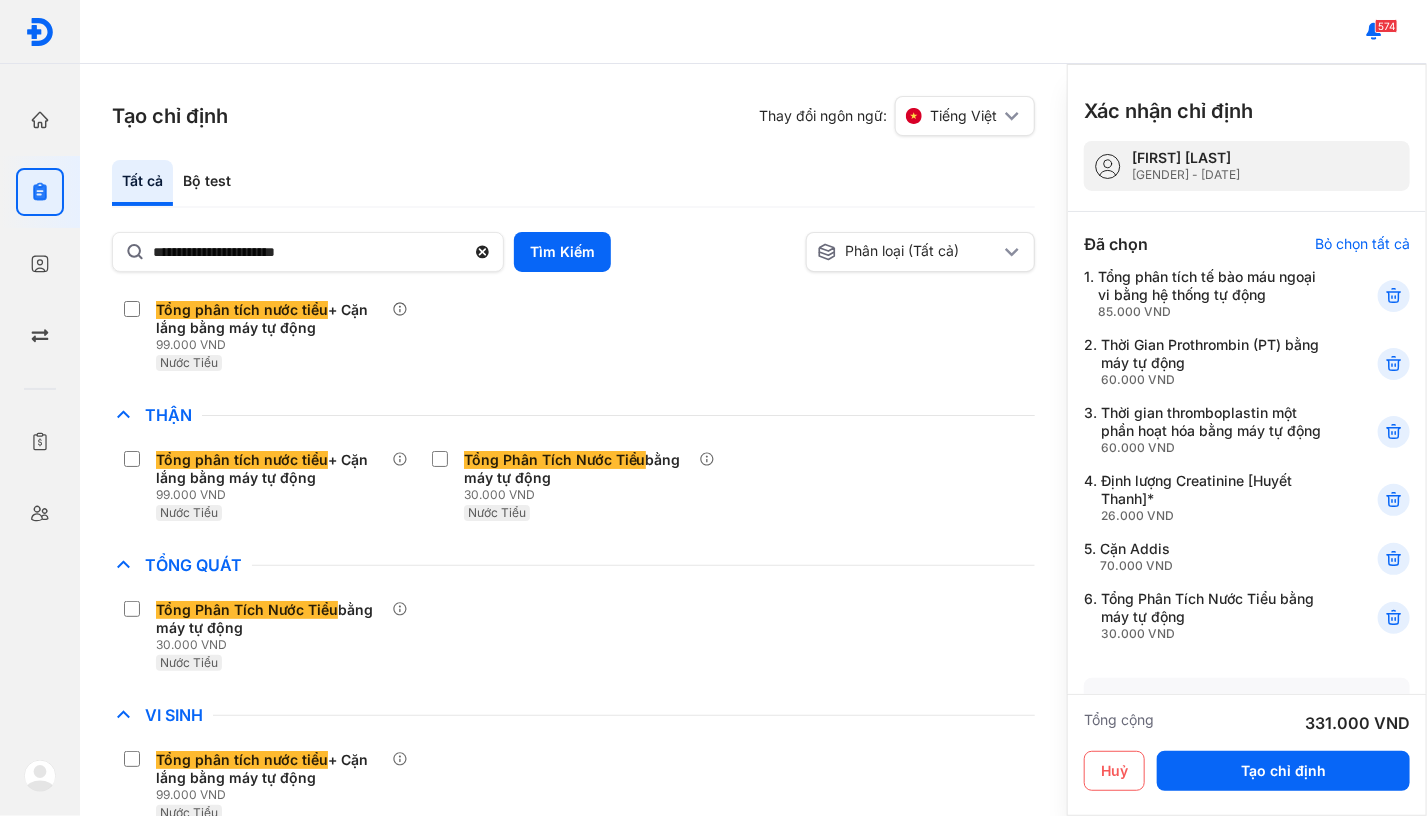 scroll, scrollTop: 80, scrollLeft: 0, axis: vertical 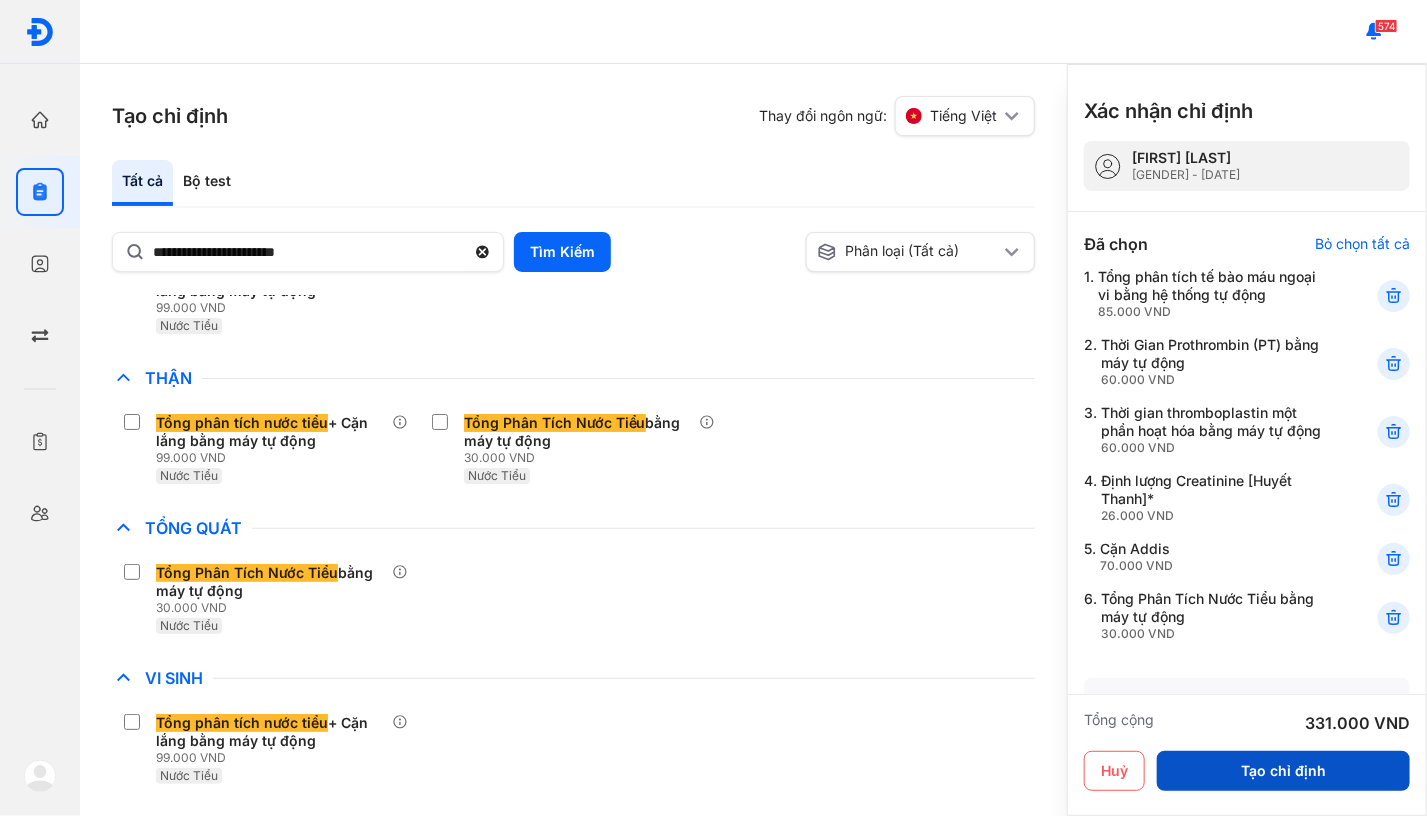 click on "Tạo chỉ định" at bounding box center [1283, 771] 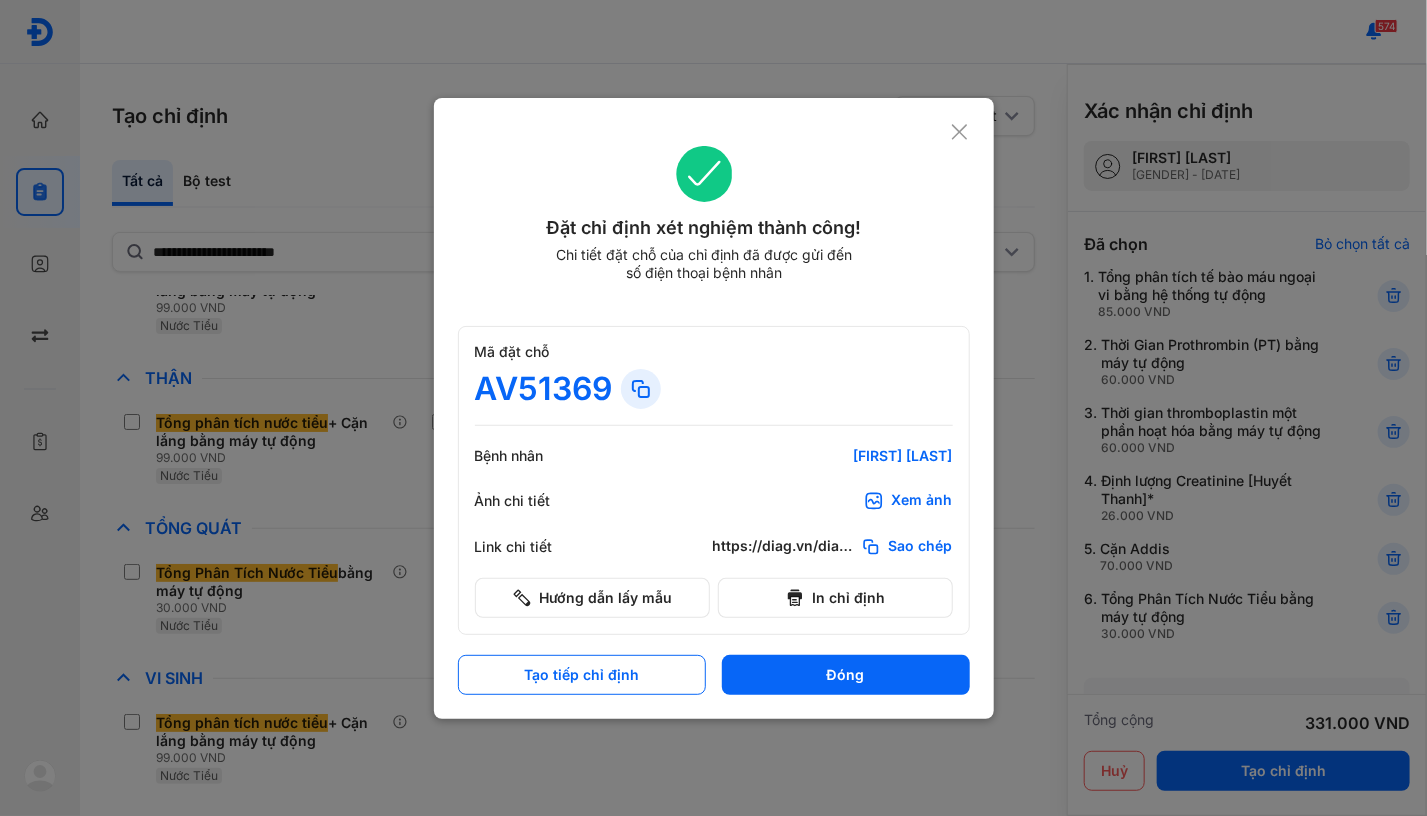 click on "Xem ảnh" at bounding box center [922, 501] 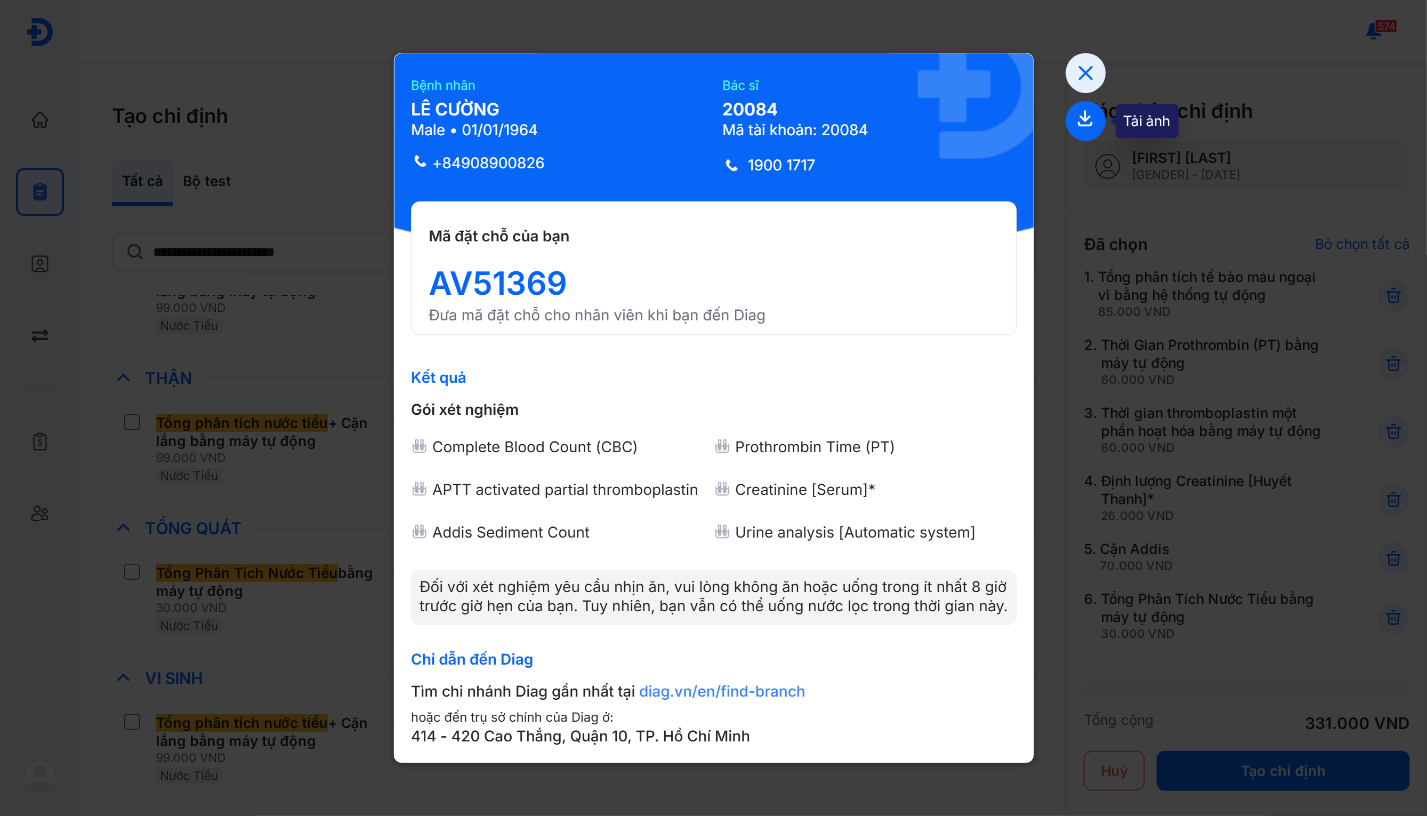 click 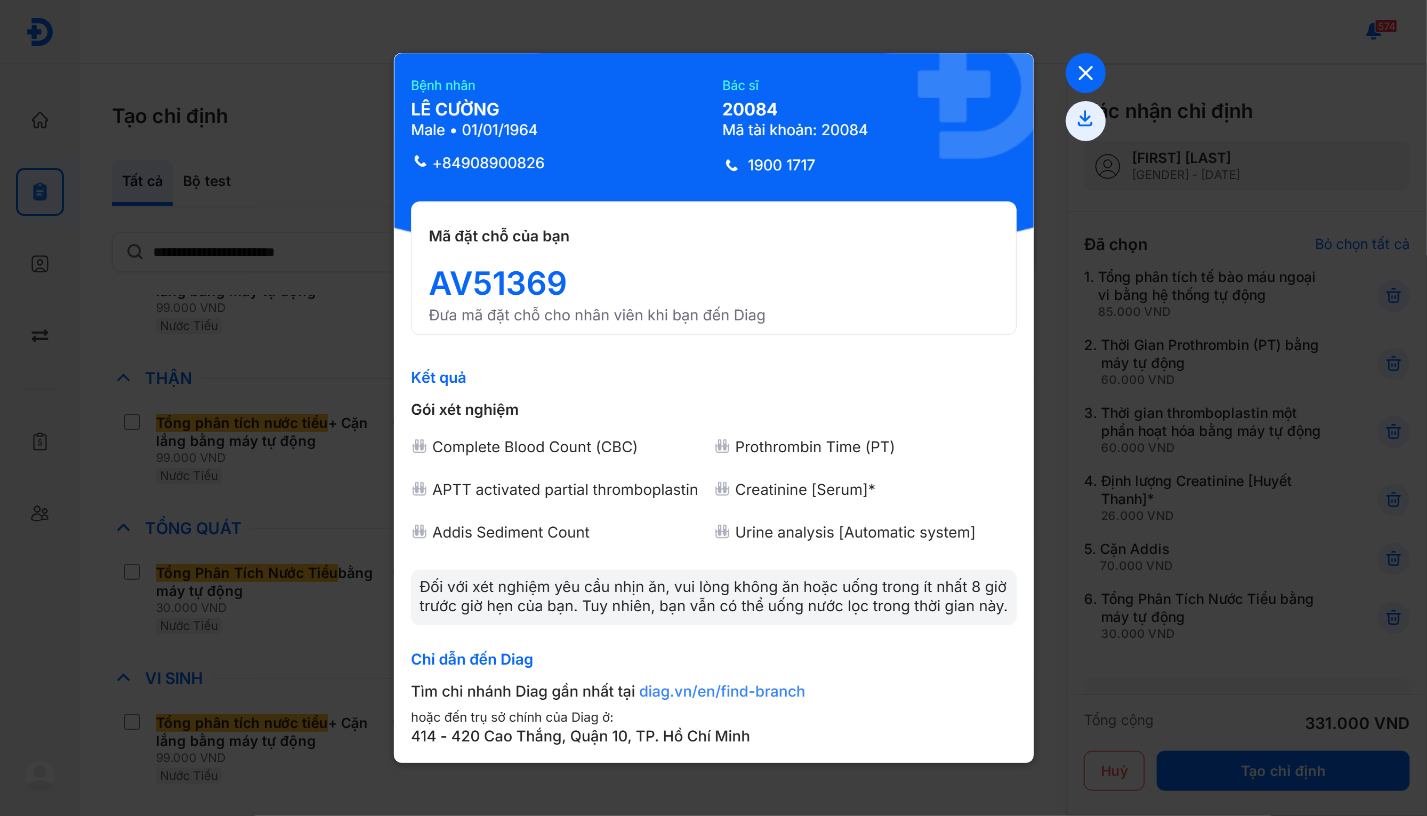 click 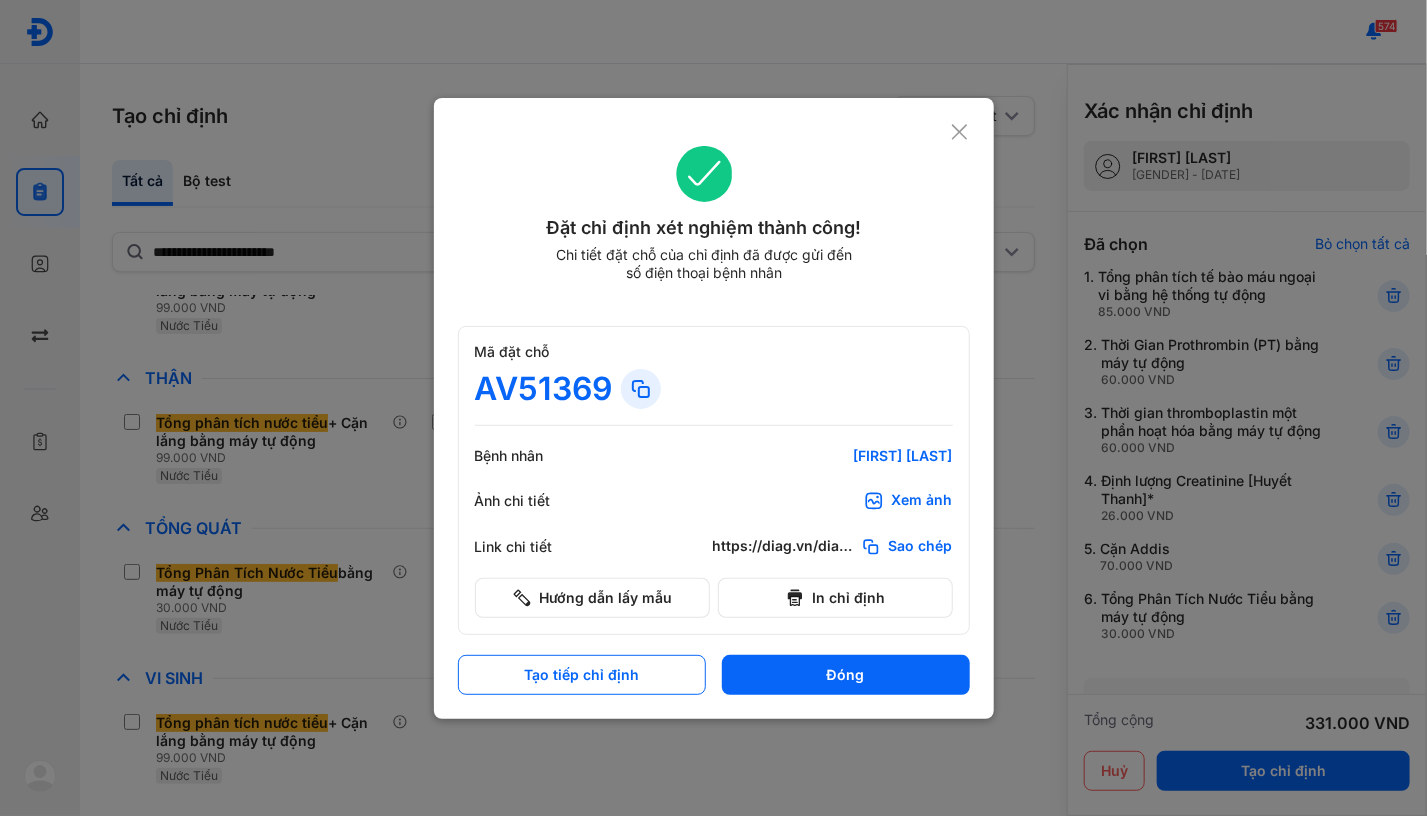 click 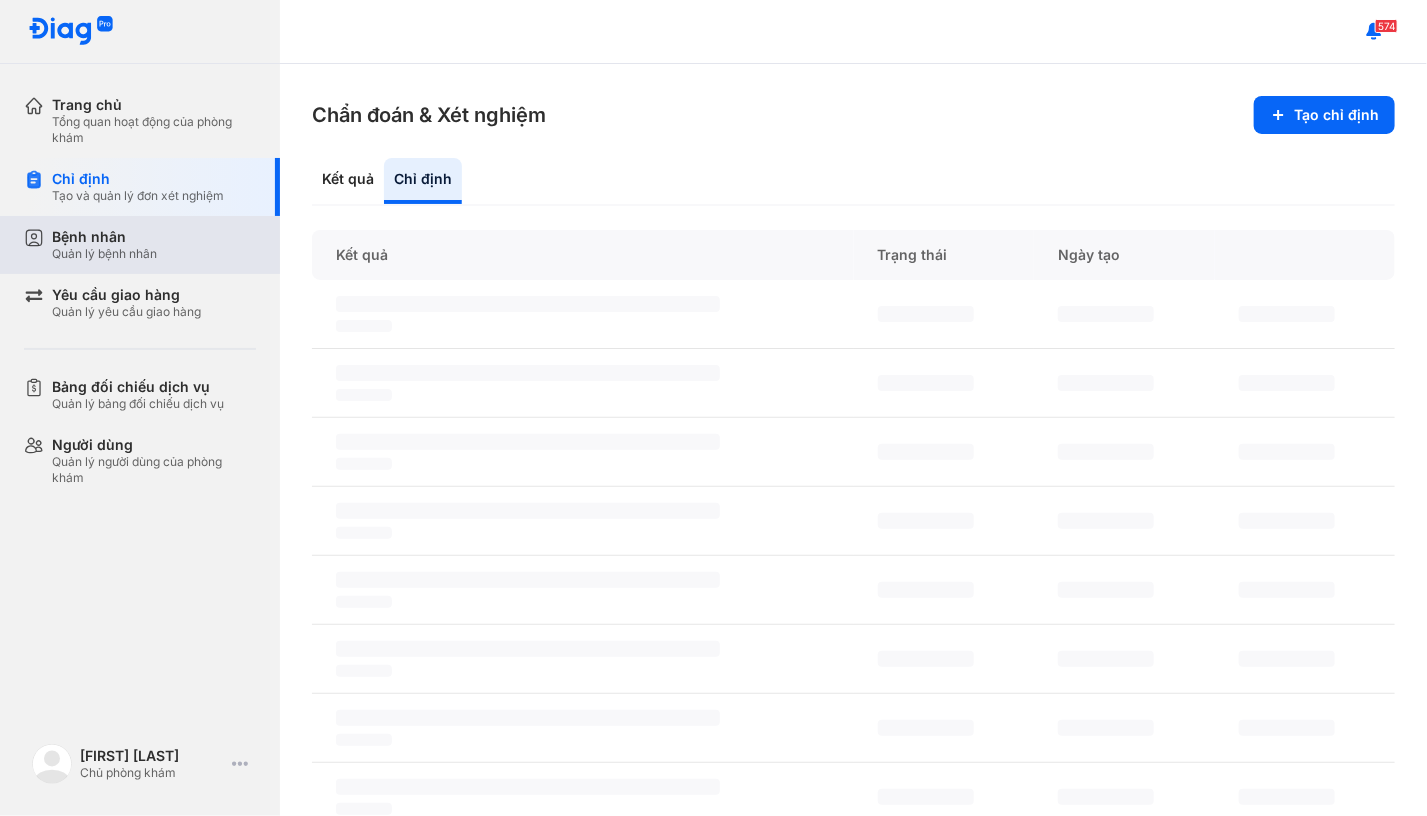 click on "Bệnh nhân" at bounding box center (104, 237) 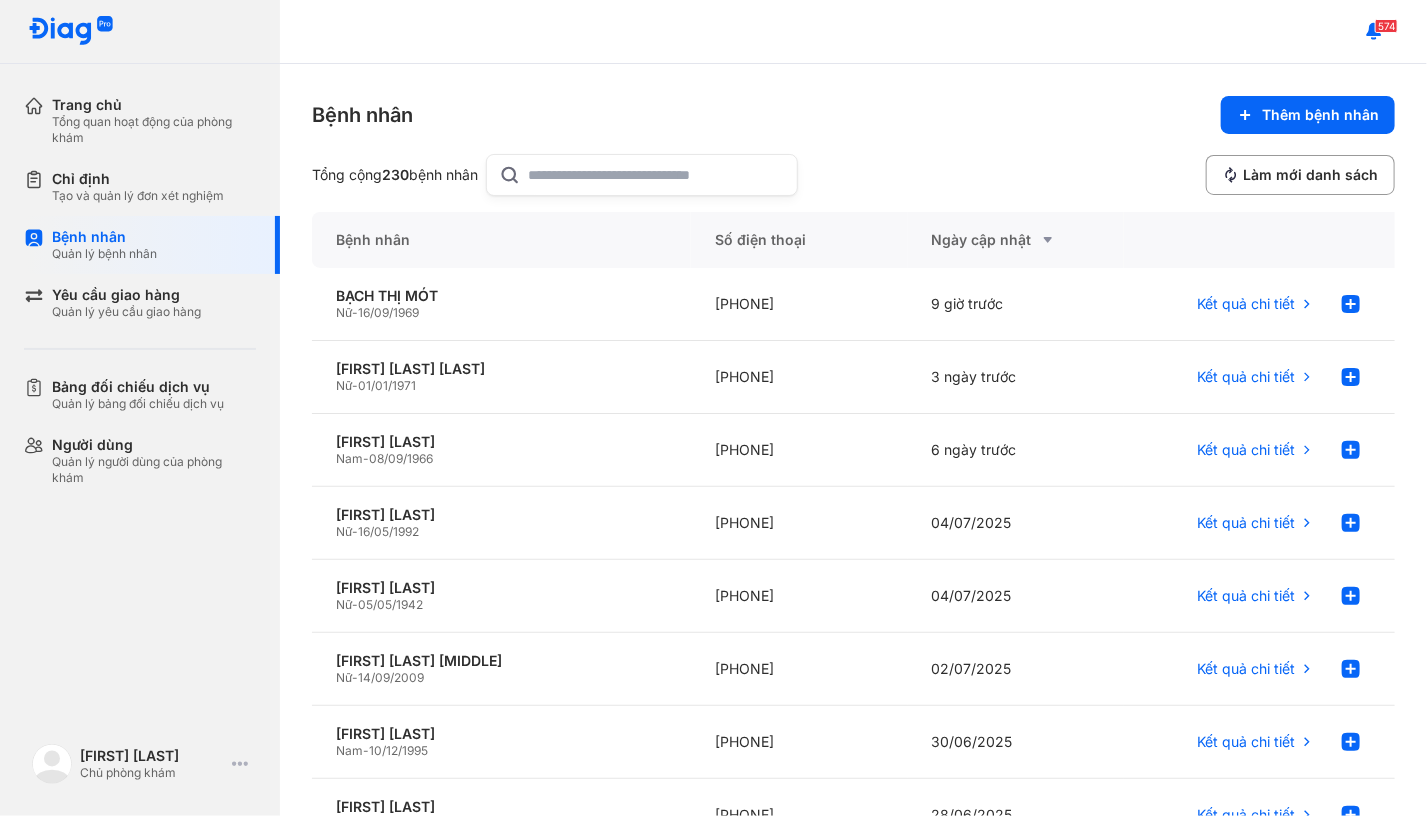 click 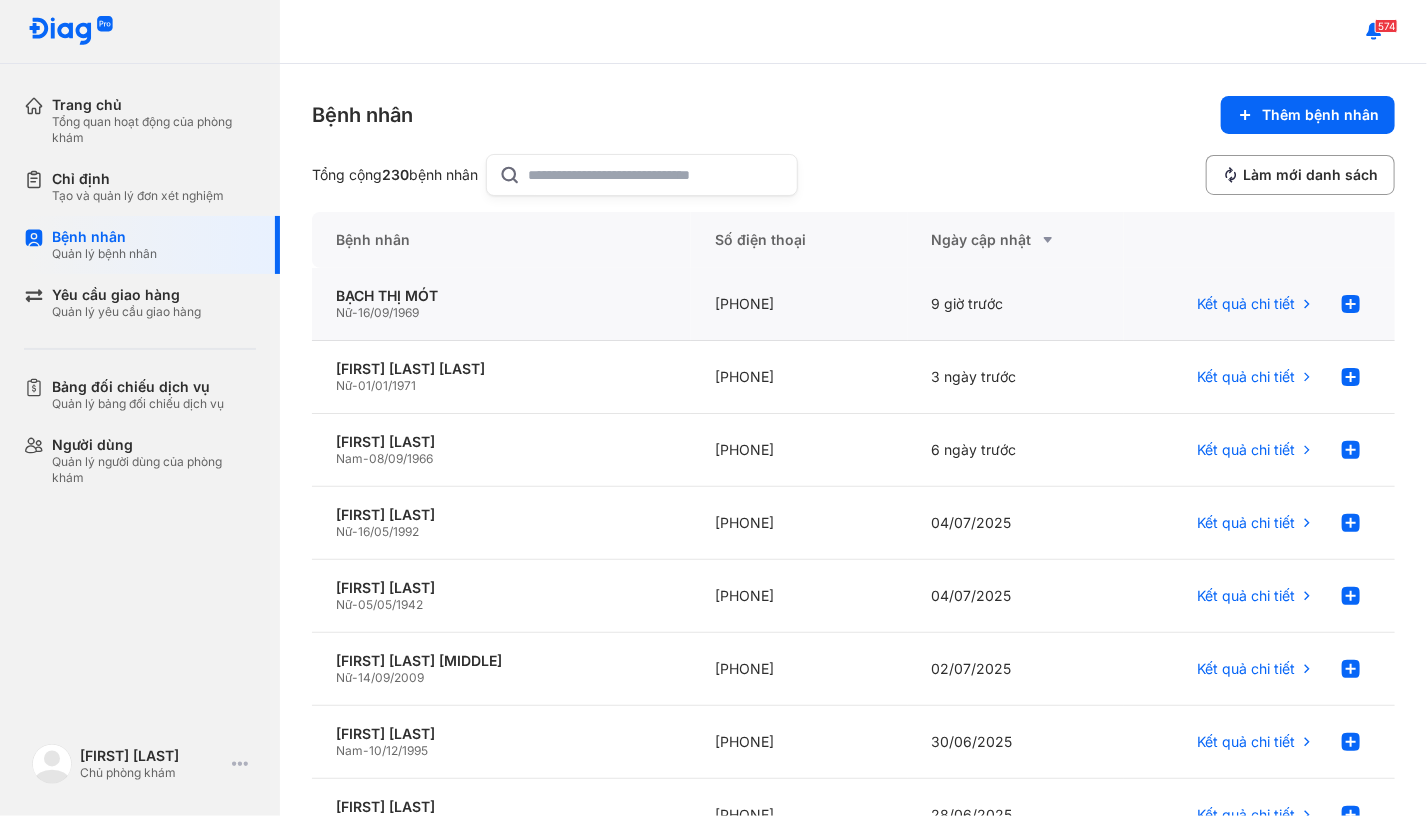 click on "Nữ  -  16/09/1969" 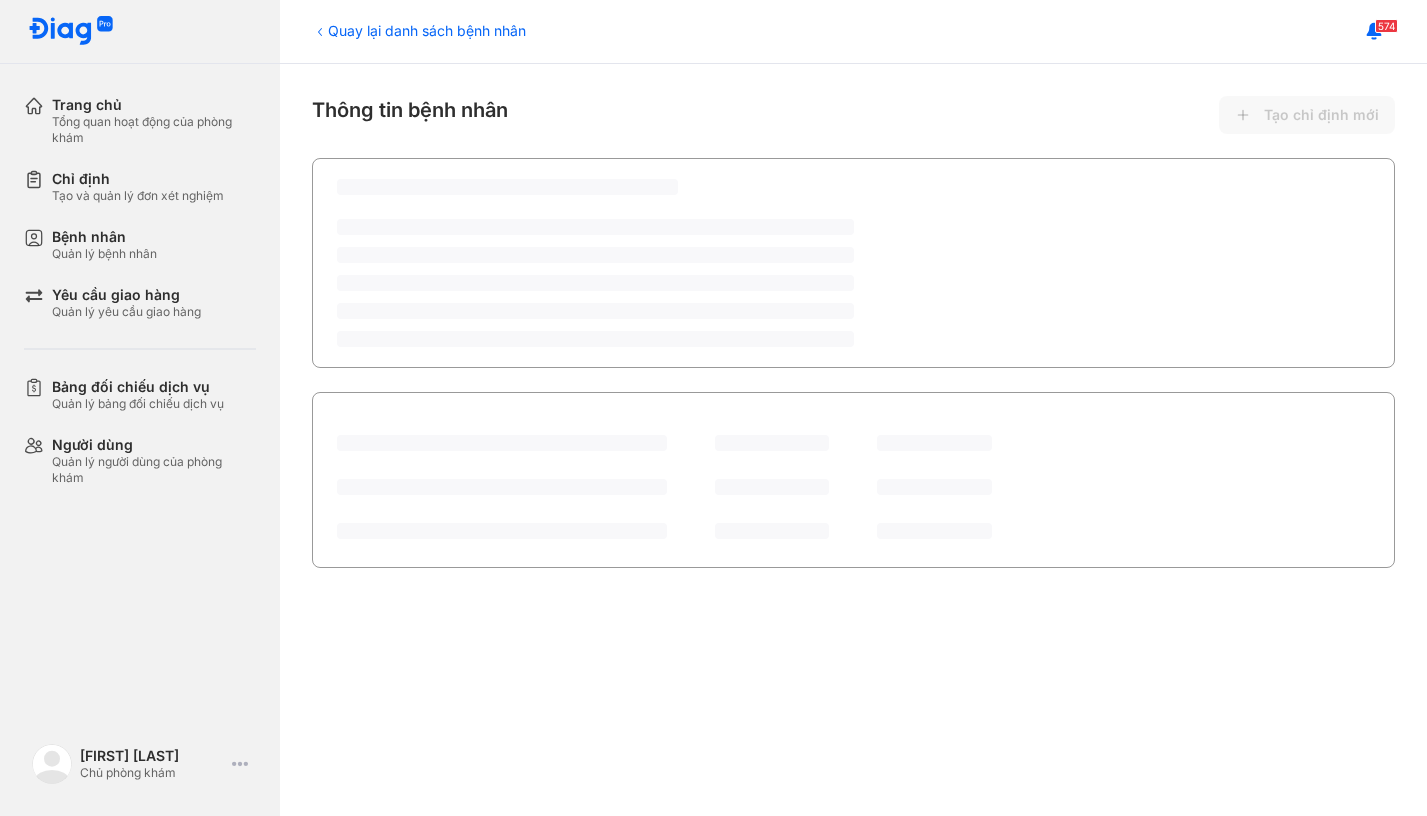 scroll, scrollTop: 0, scrollLeft: 0, axis: both 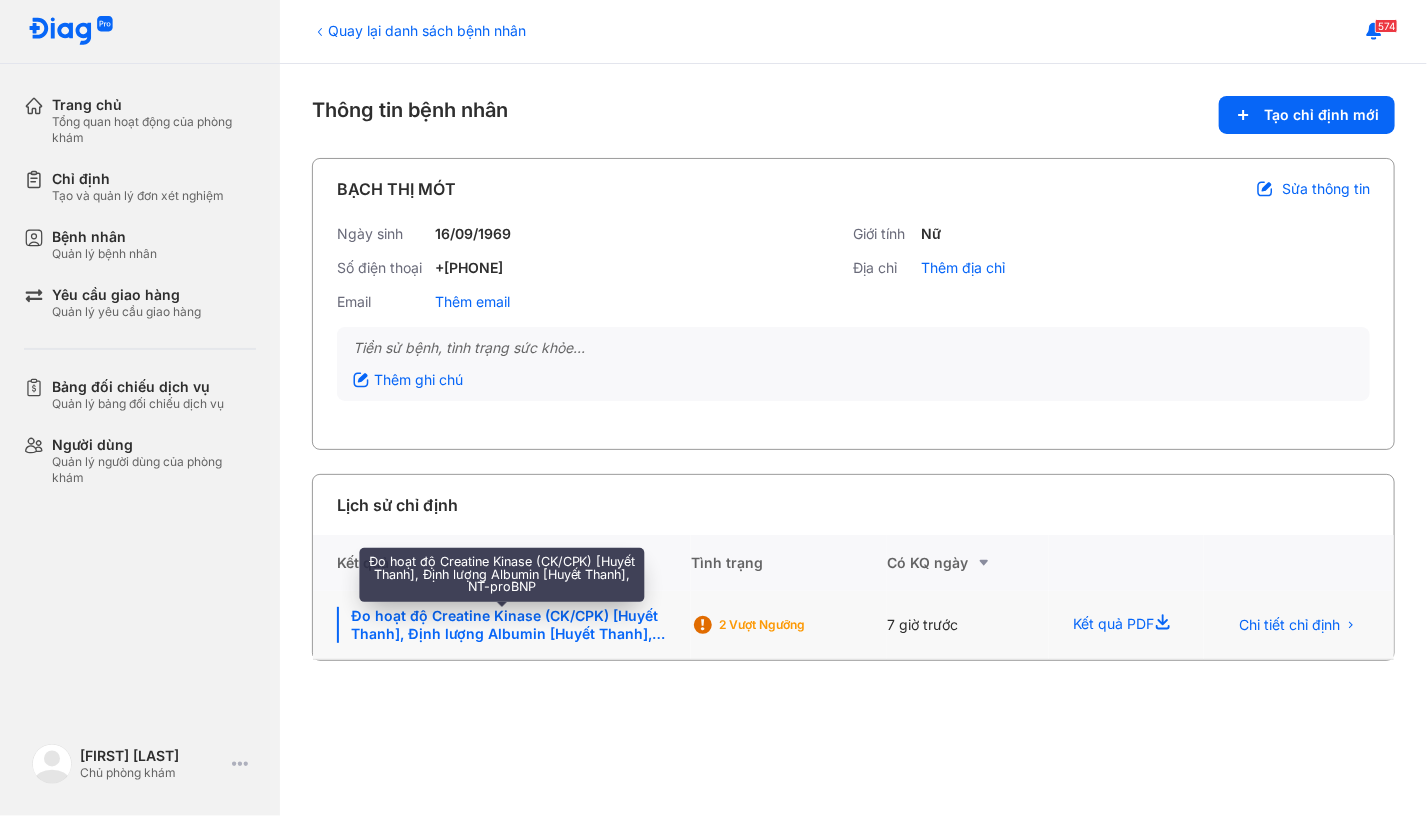 click on "Đo hoạt độ Creatine Kinase (CK/CPK) [Huyết Thanh], Định lượng Albumin [Huyết Thanh], NT-proBNP" 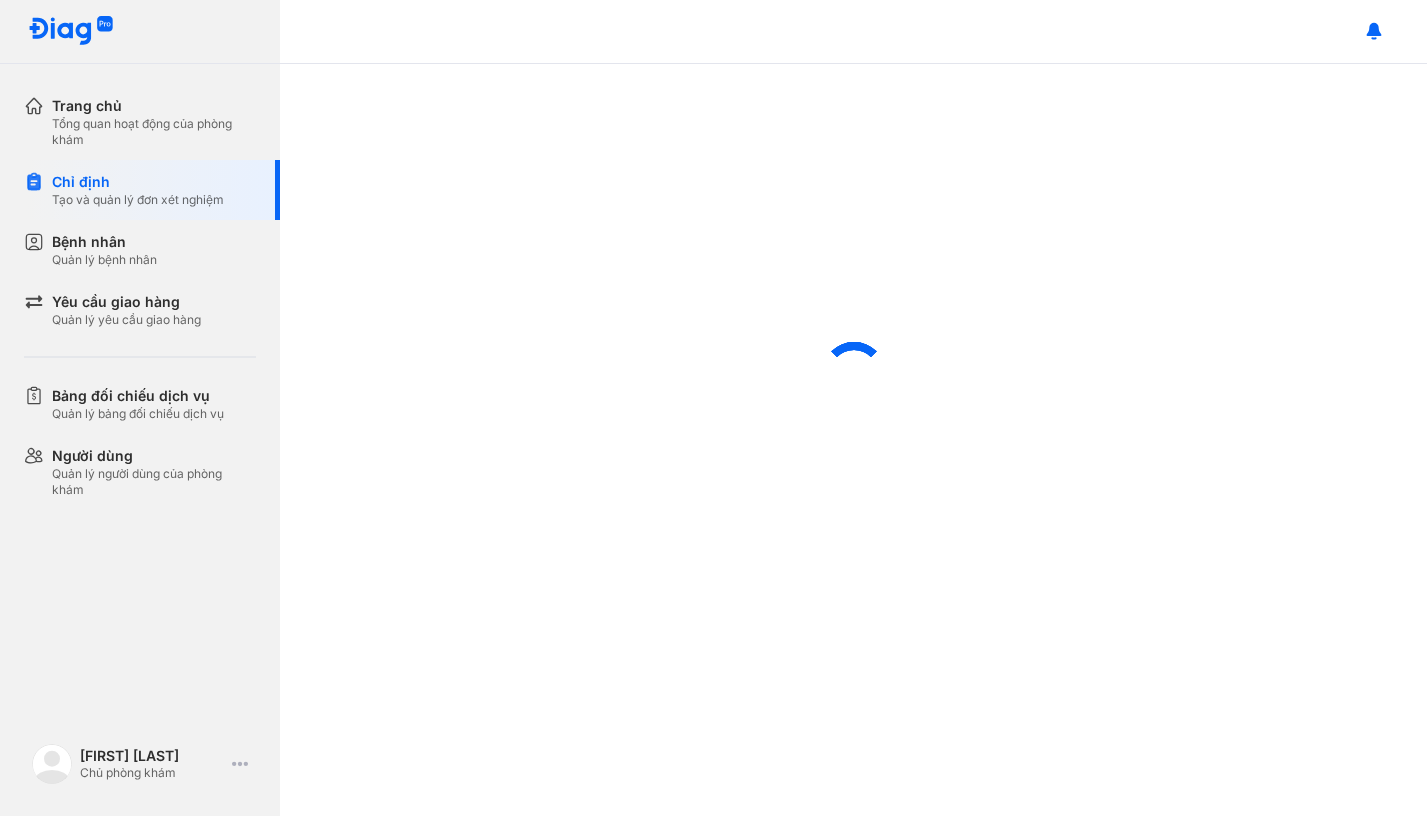 scroll, scrollTop: 0, scrollLeft: 0, axis: both 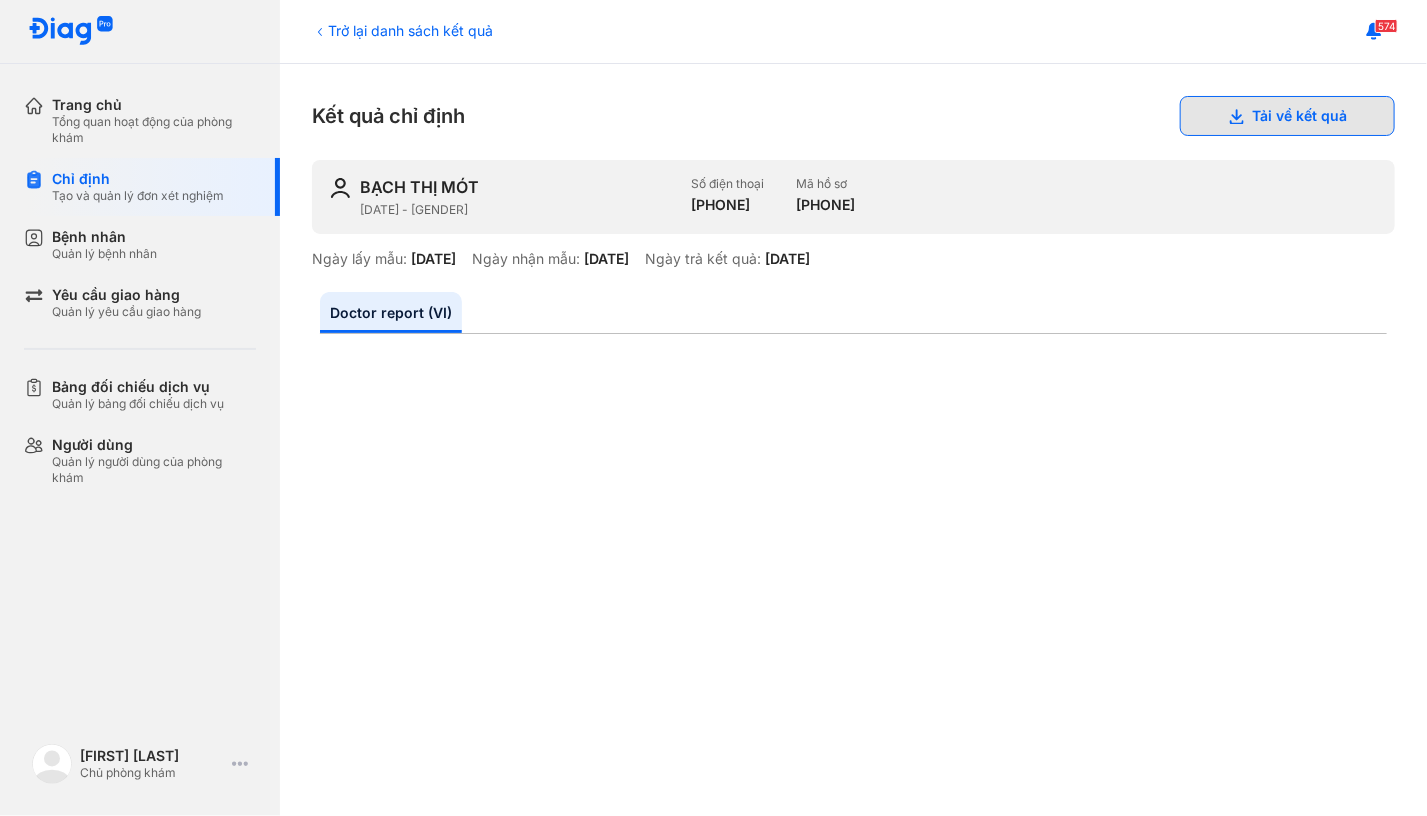 click on "Tải về kết quả" at bounding box center [1287, 116] 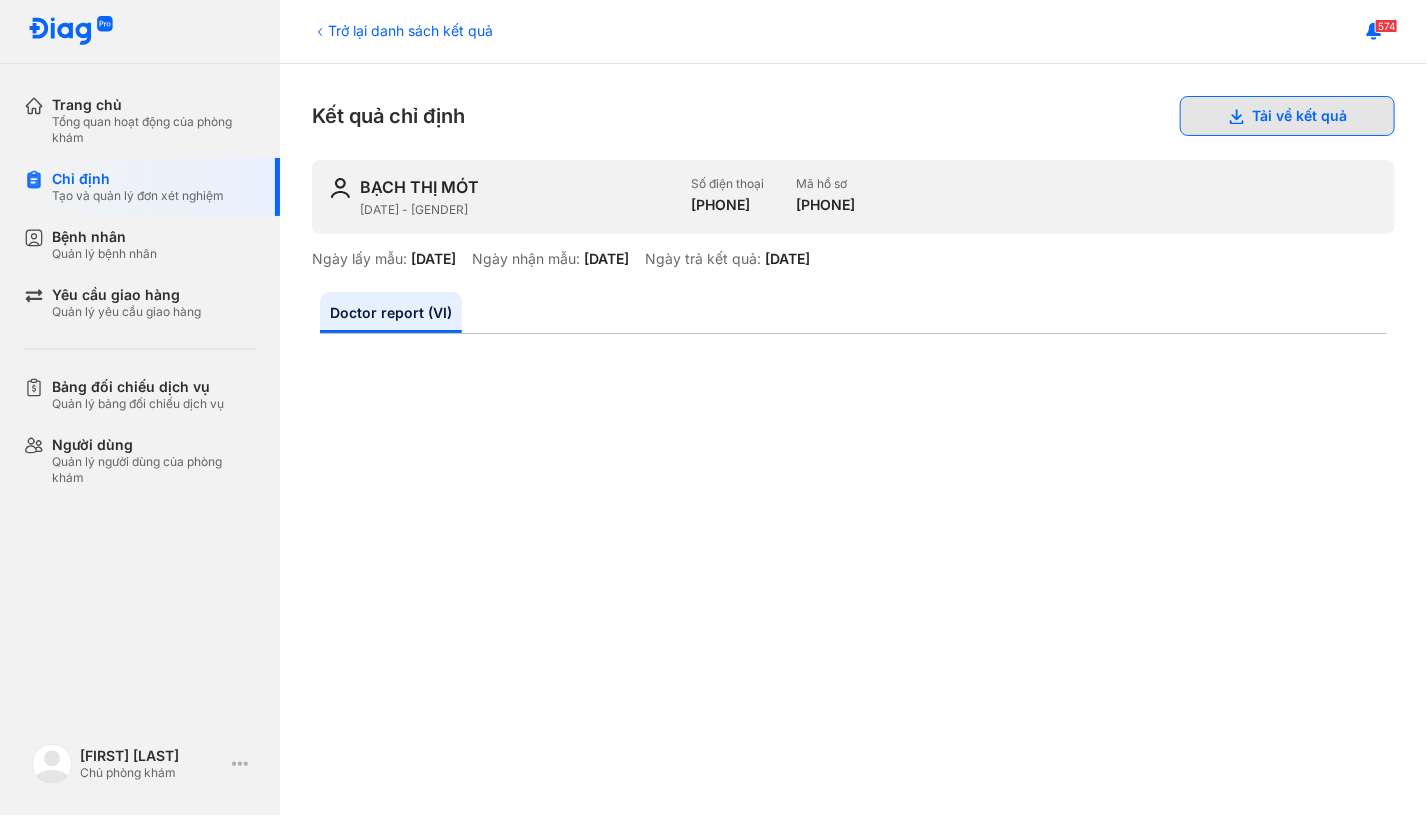 click on "Tải về kết quả" at bounding box center (1287, 116) 